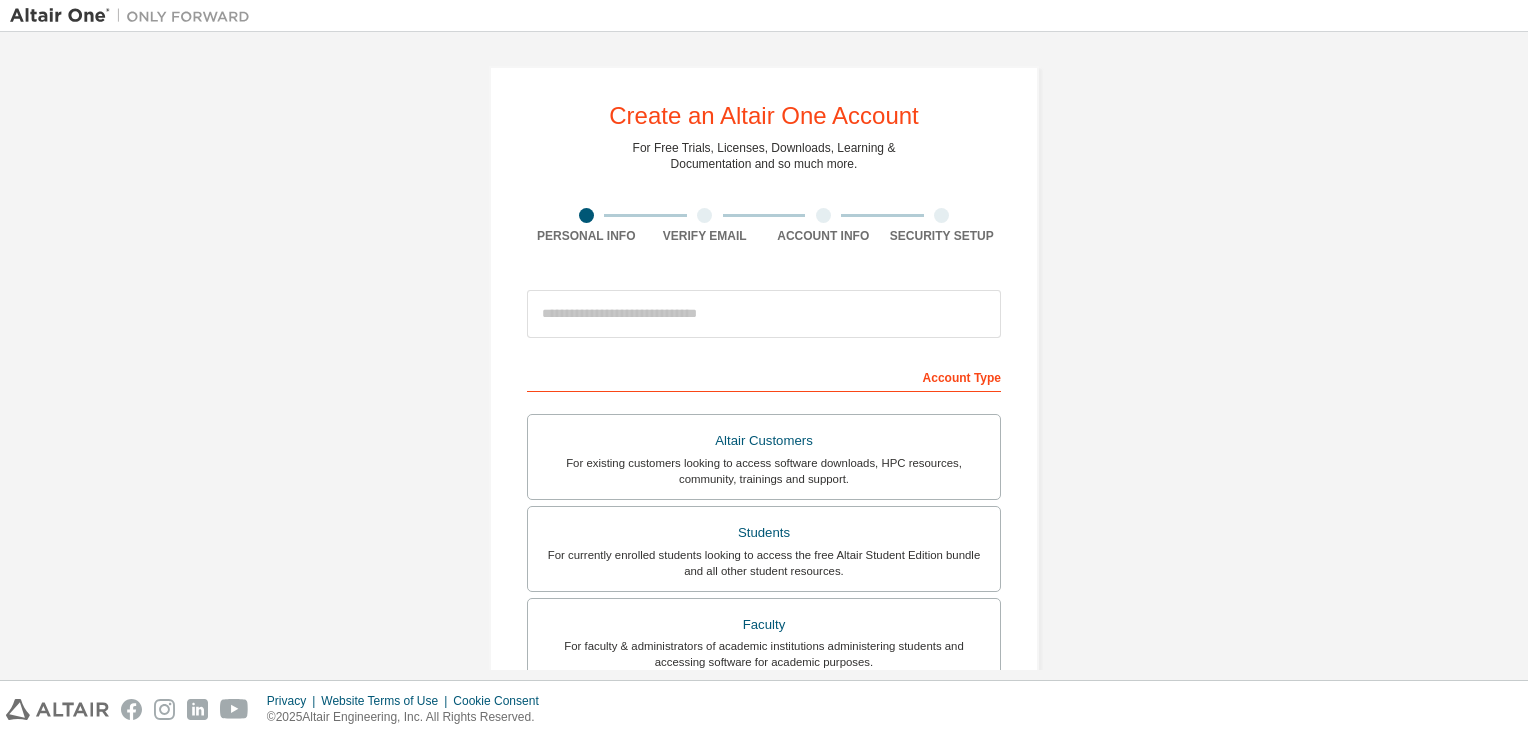 scroll, scrollTop: 0, scrollLeft: 0, axis: both 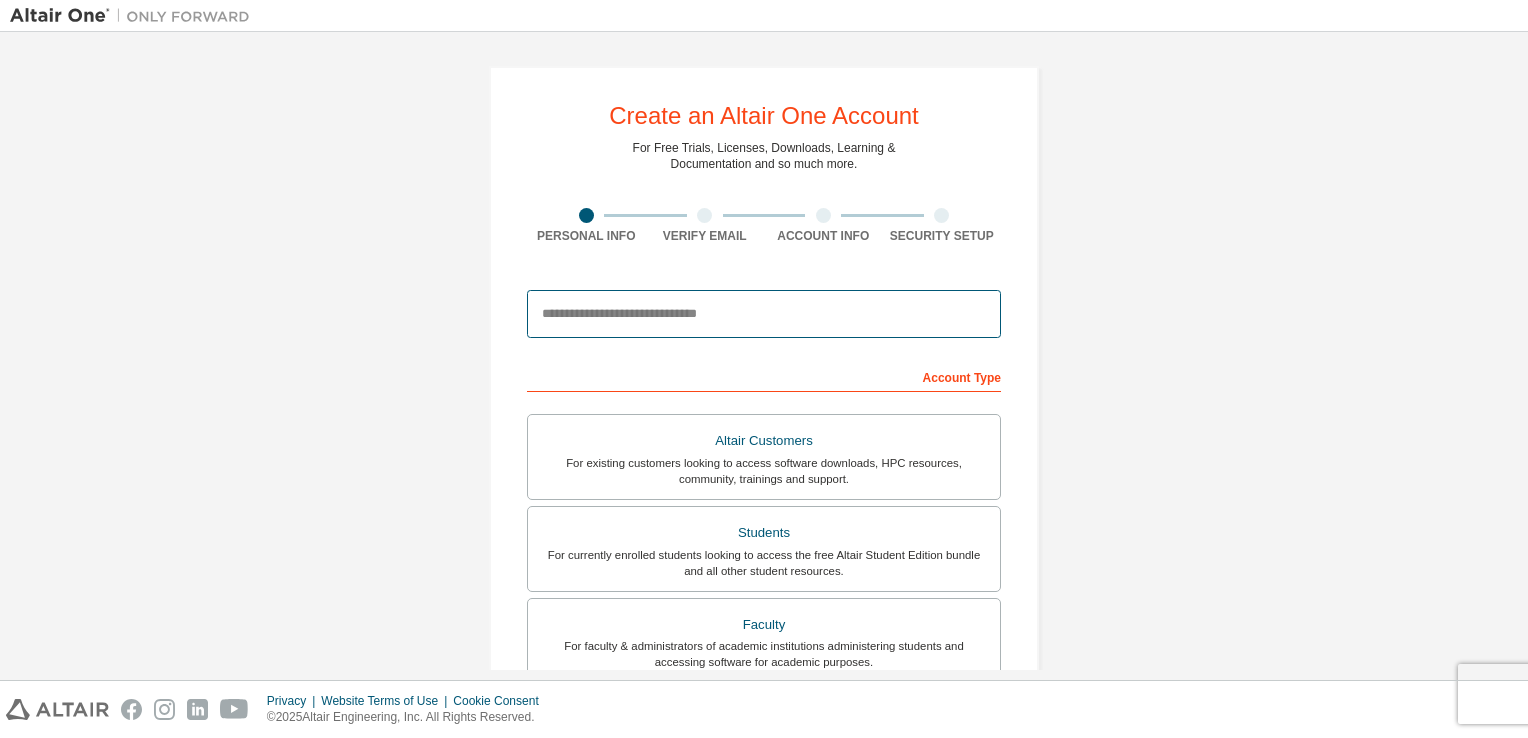 click at bounding box center (764, 314) 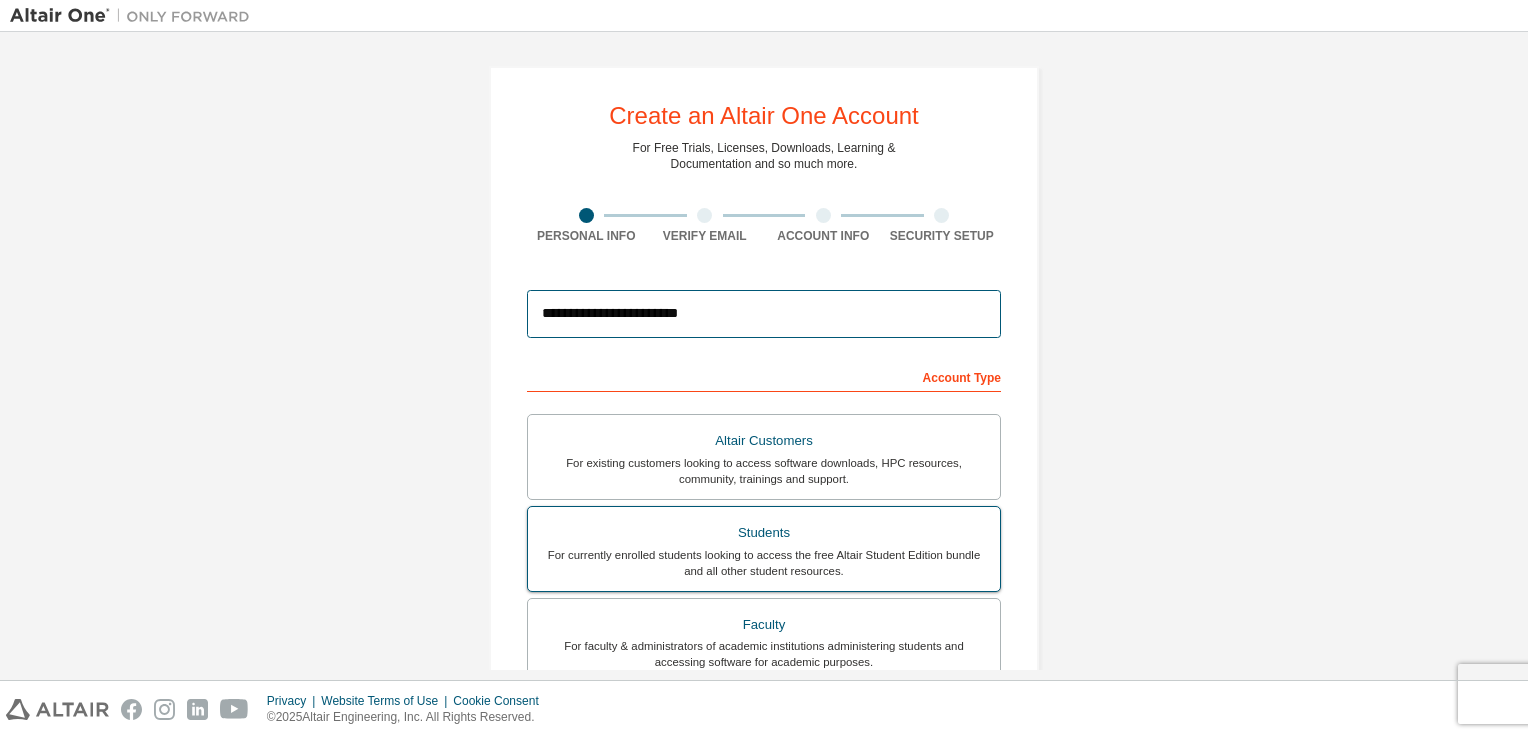 type on "**********" 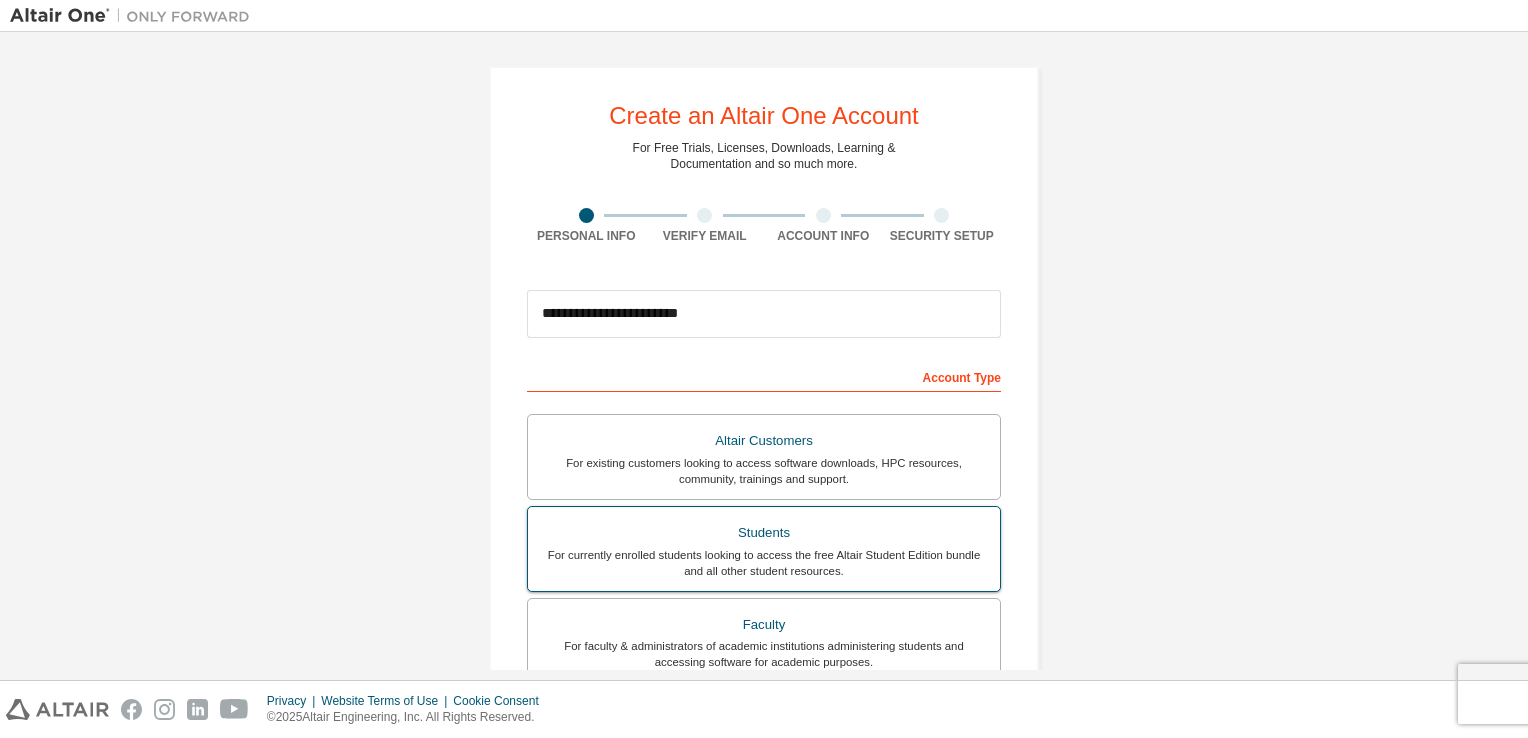 click on "For currently enrolled students looking to access the free Altair Student Edition bundle and all other student resources." at bounding box center (764, 563) 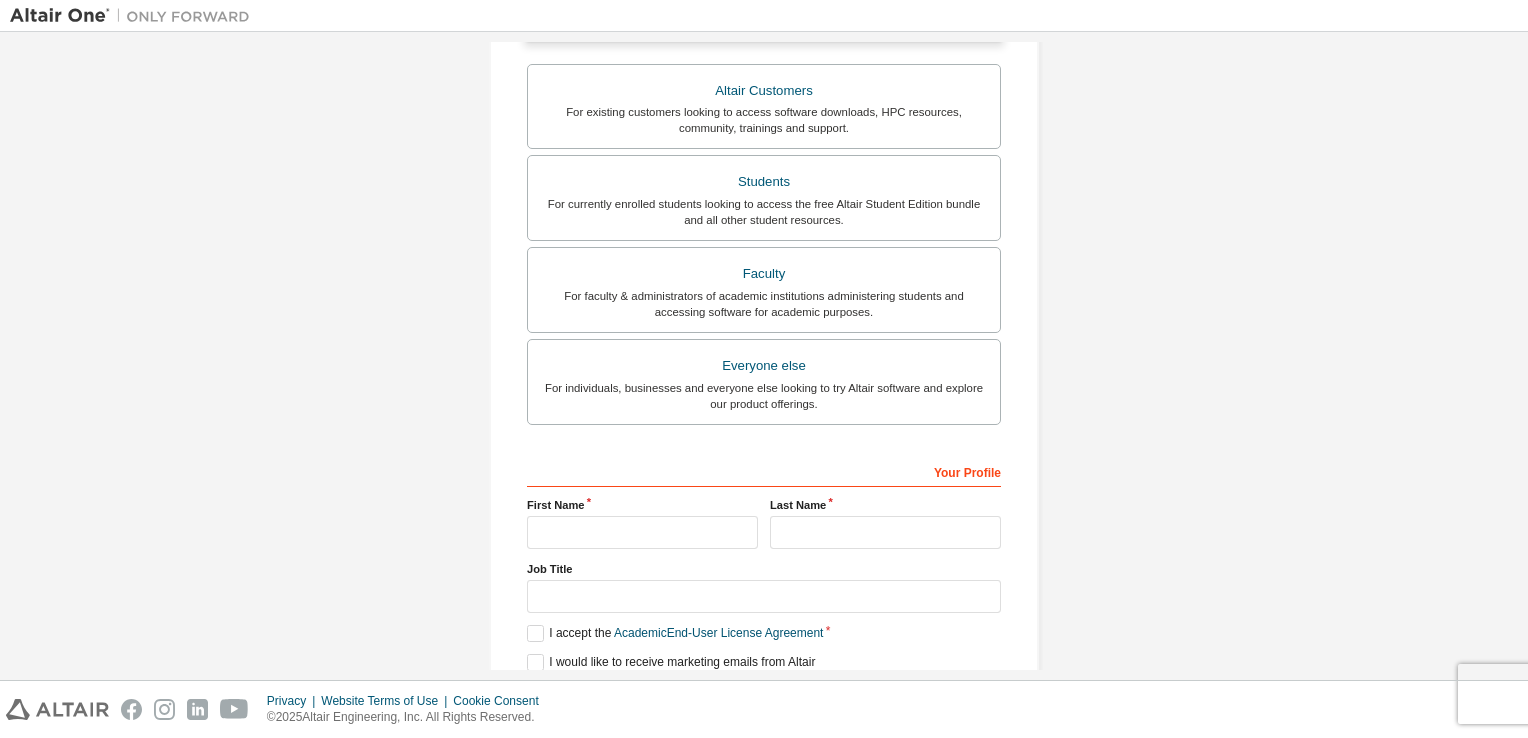 scroll, scrollTop: 478, scrollLeft: 0, axis: vertical 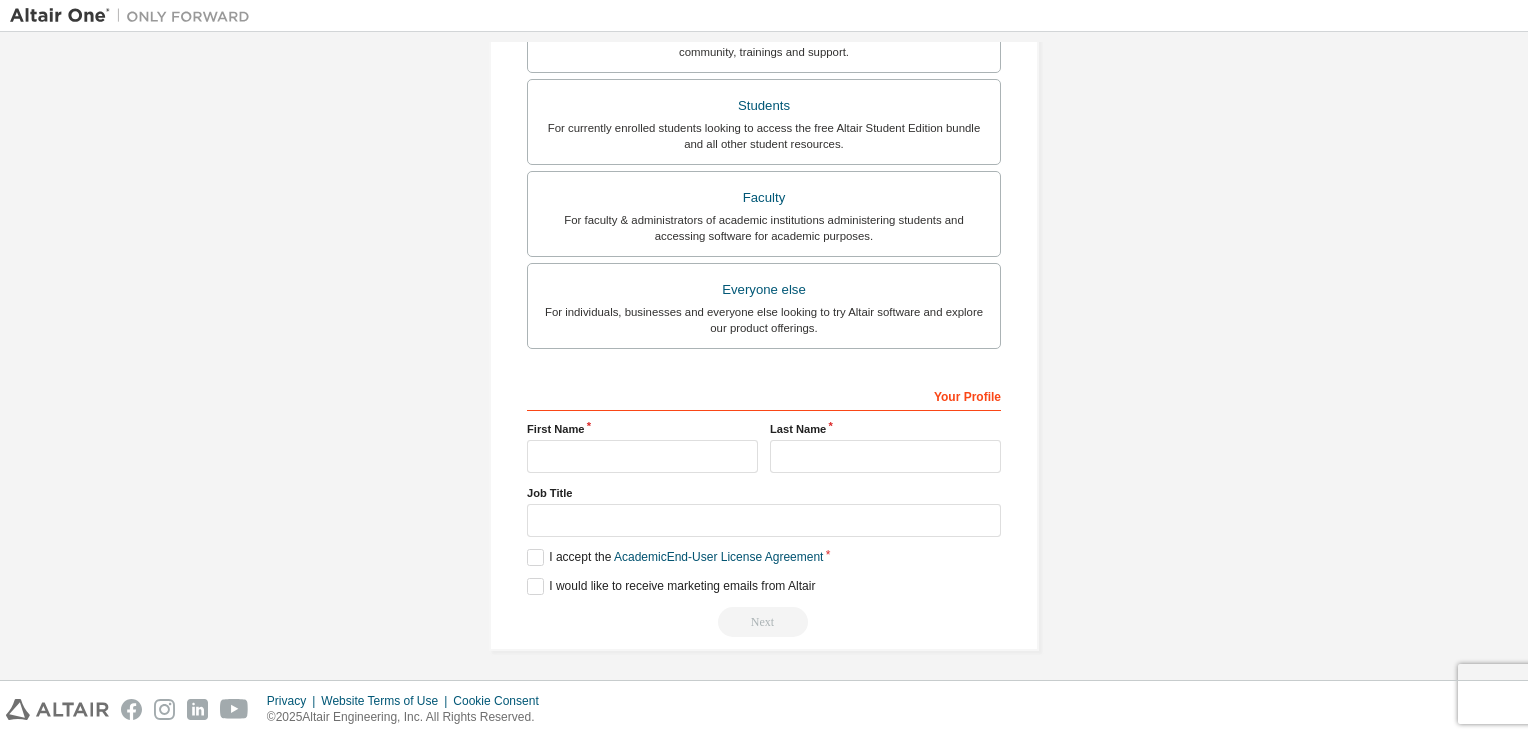 click on "Your Profile" at bounding box center (764, 395) 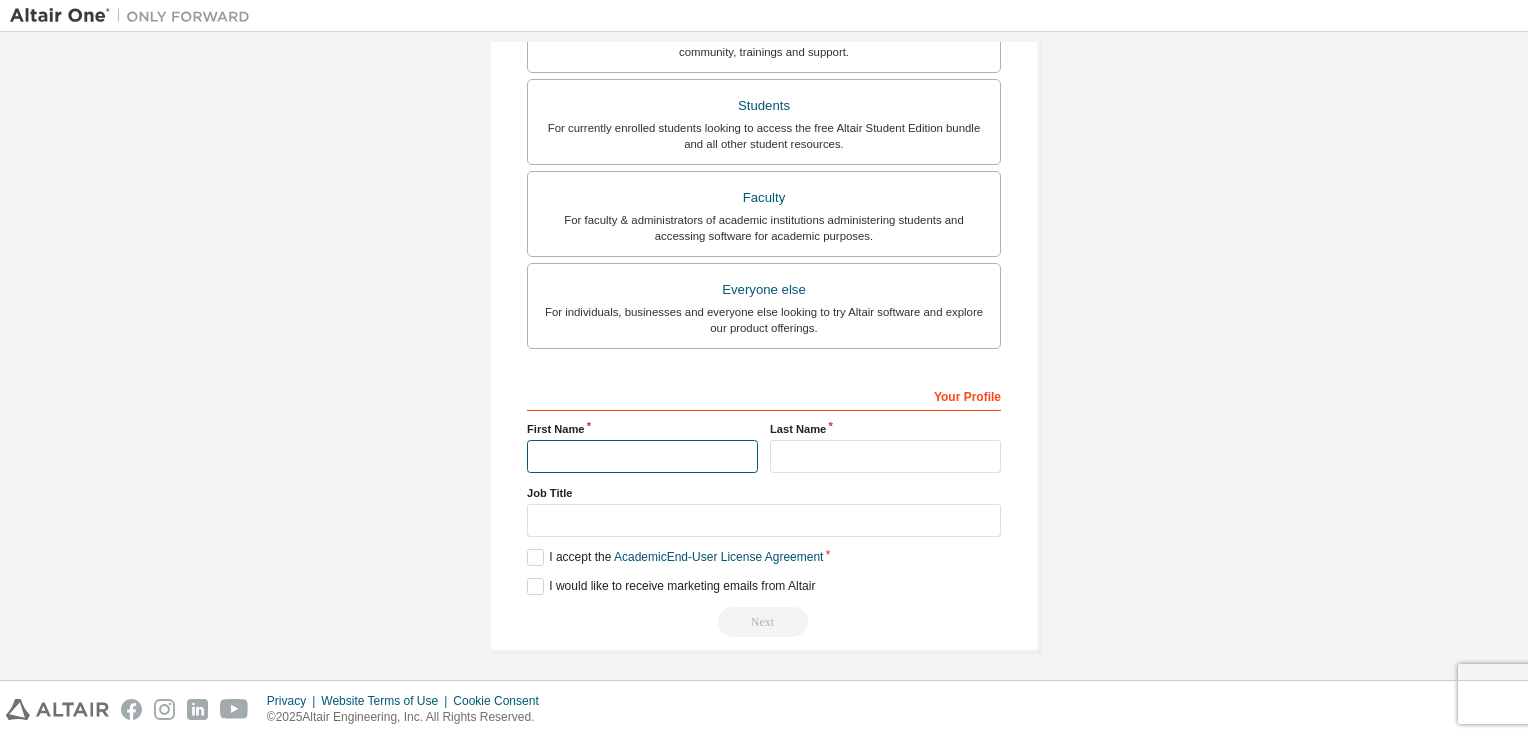 click at bounding box center [642, 456] 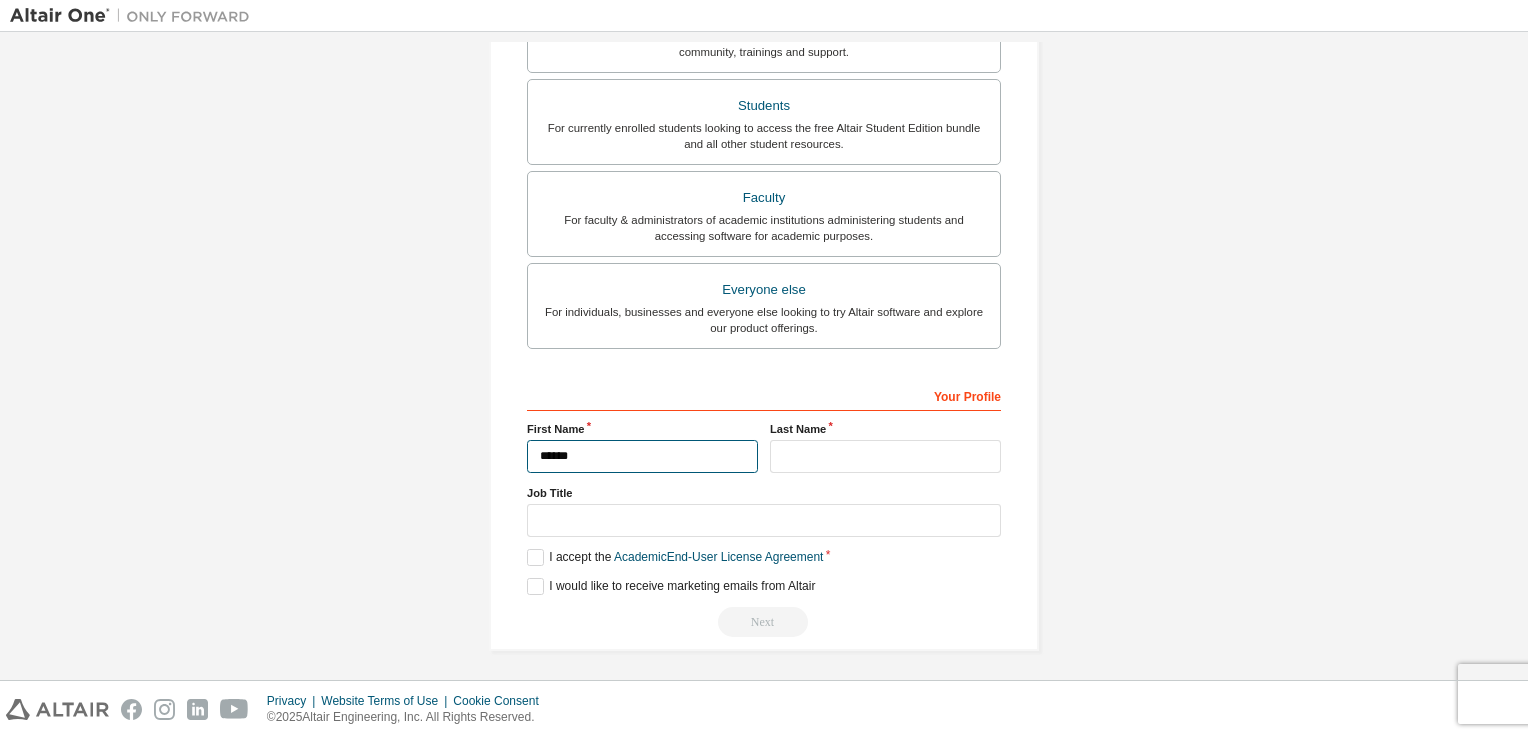 type on "******" 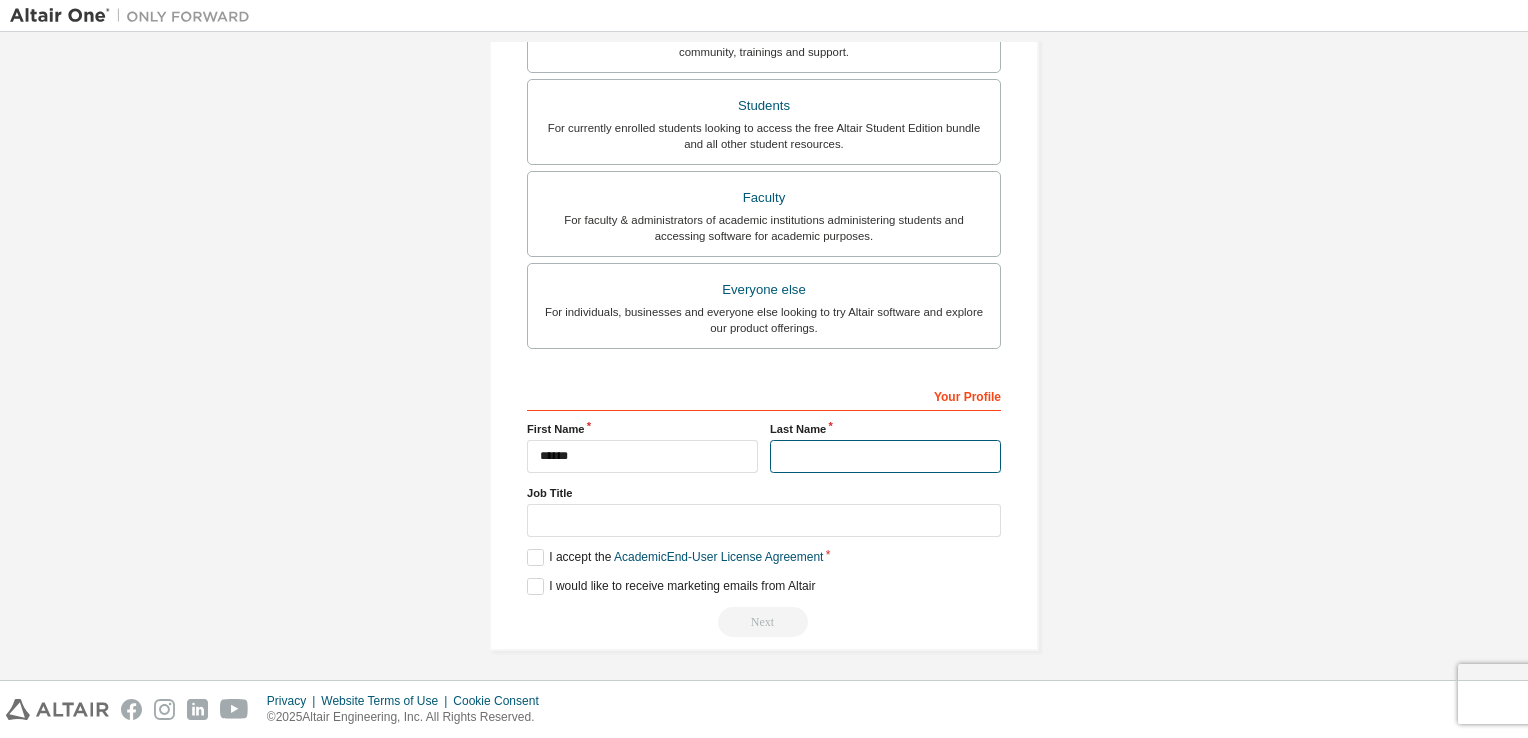 click at bounding box center (885, 456) 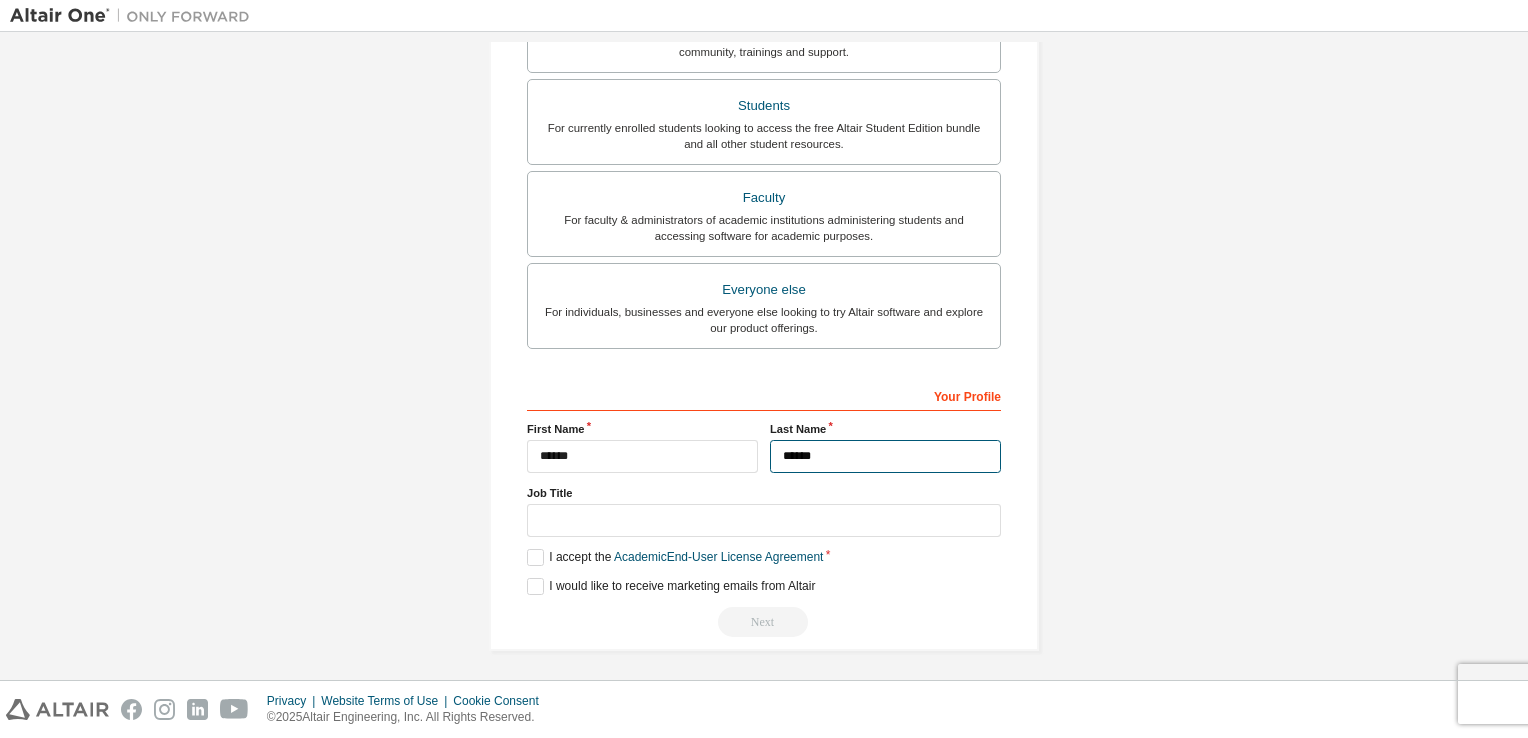 type on "******" 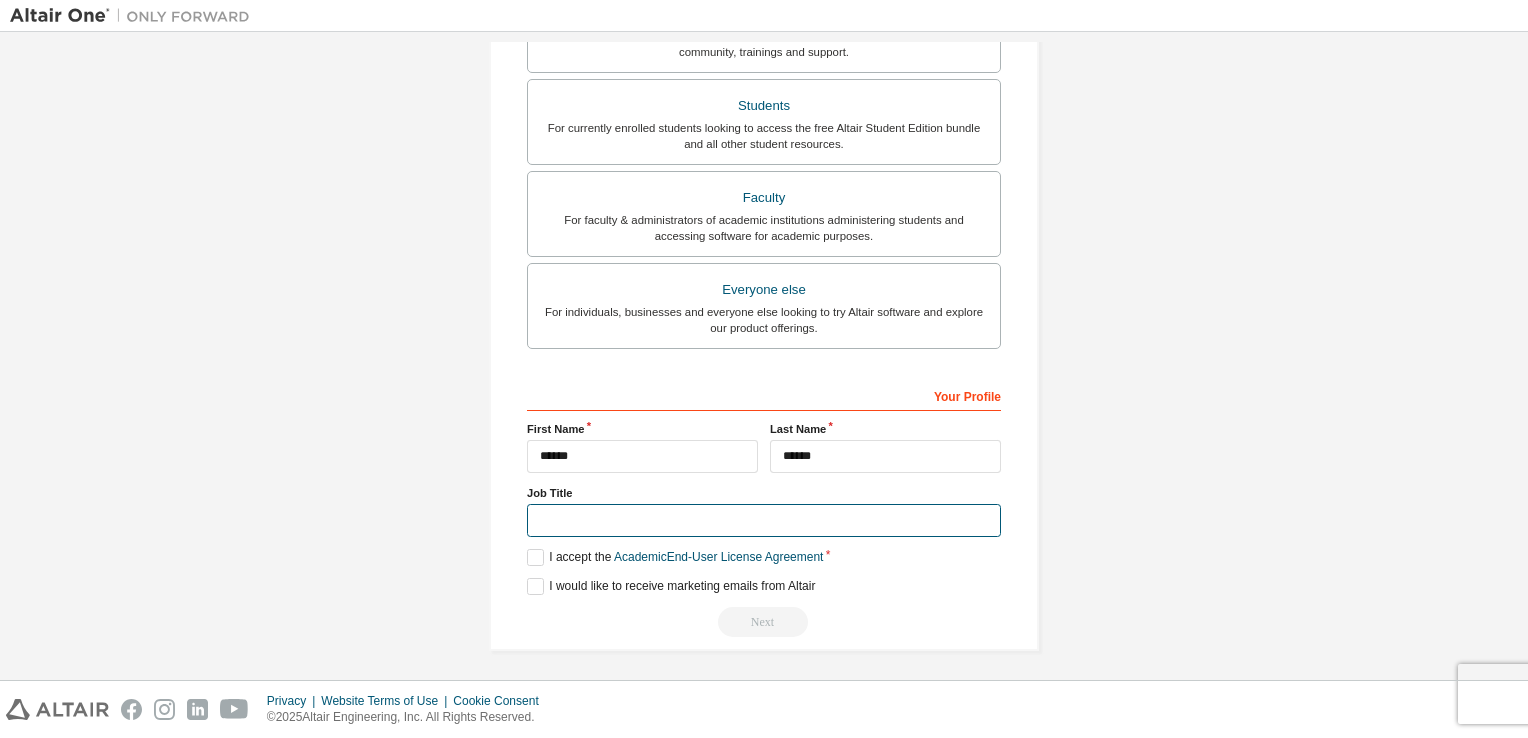 click at bounding box center [764, 520] 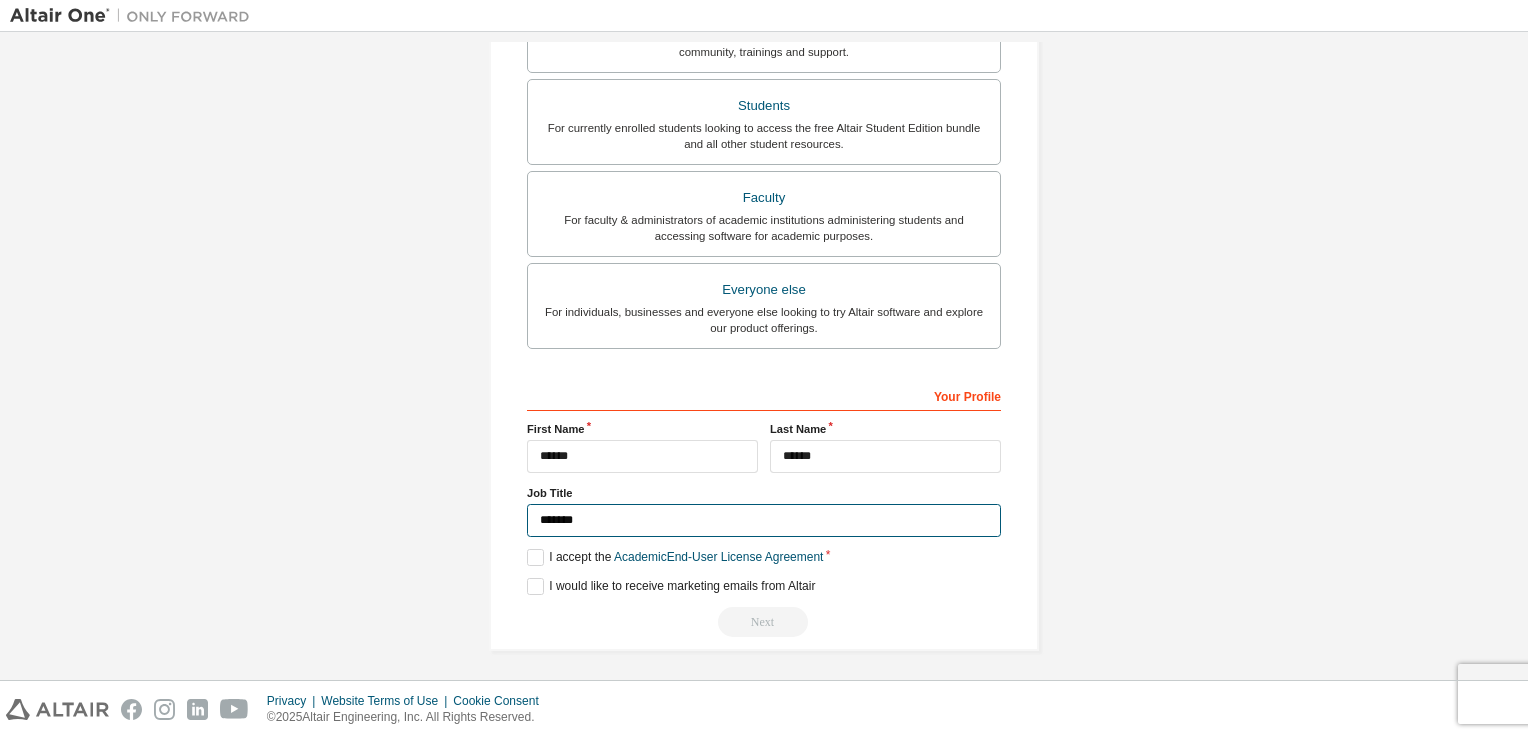 type on "*******" 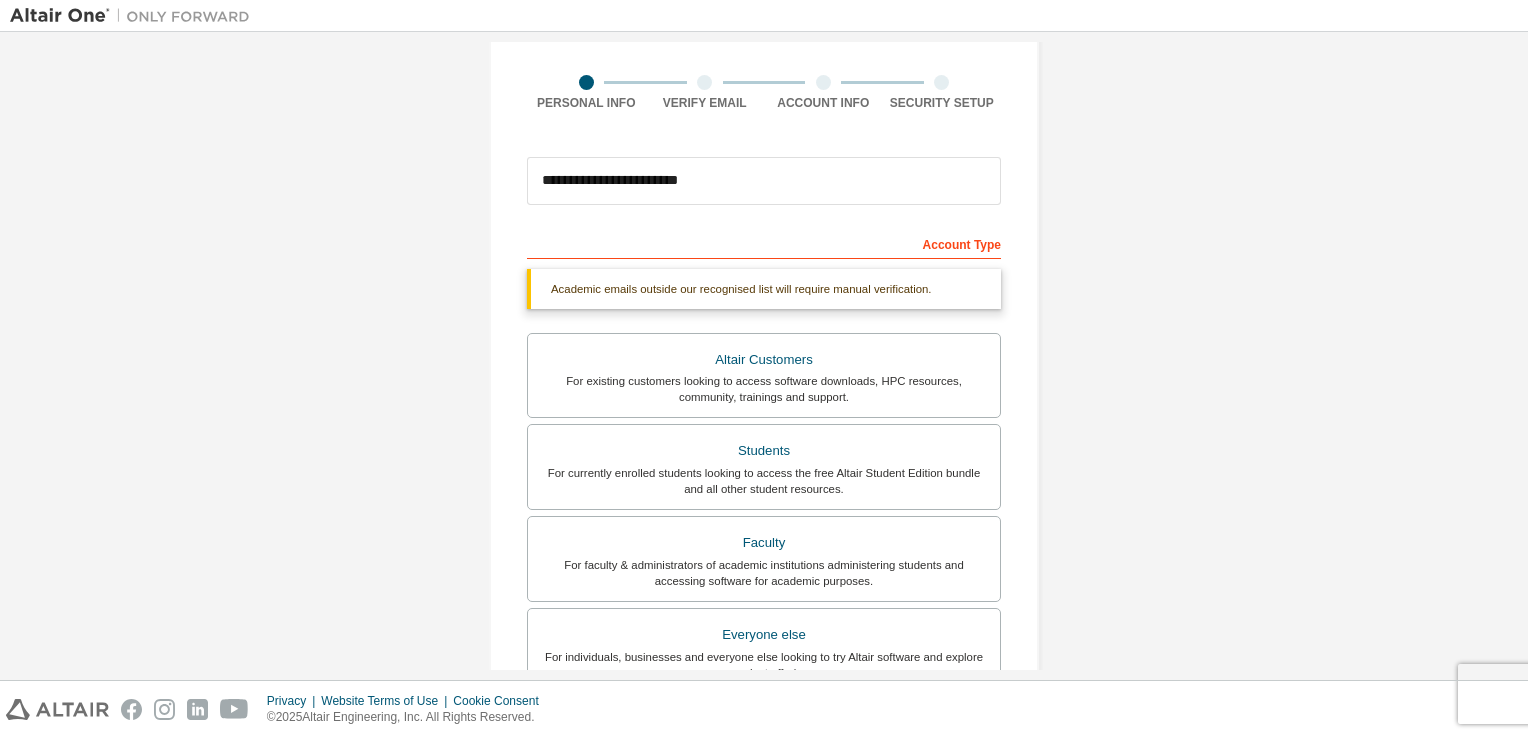 scroll, scrollTop: 0, scrollLeft: 0, axis: both 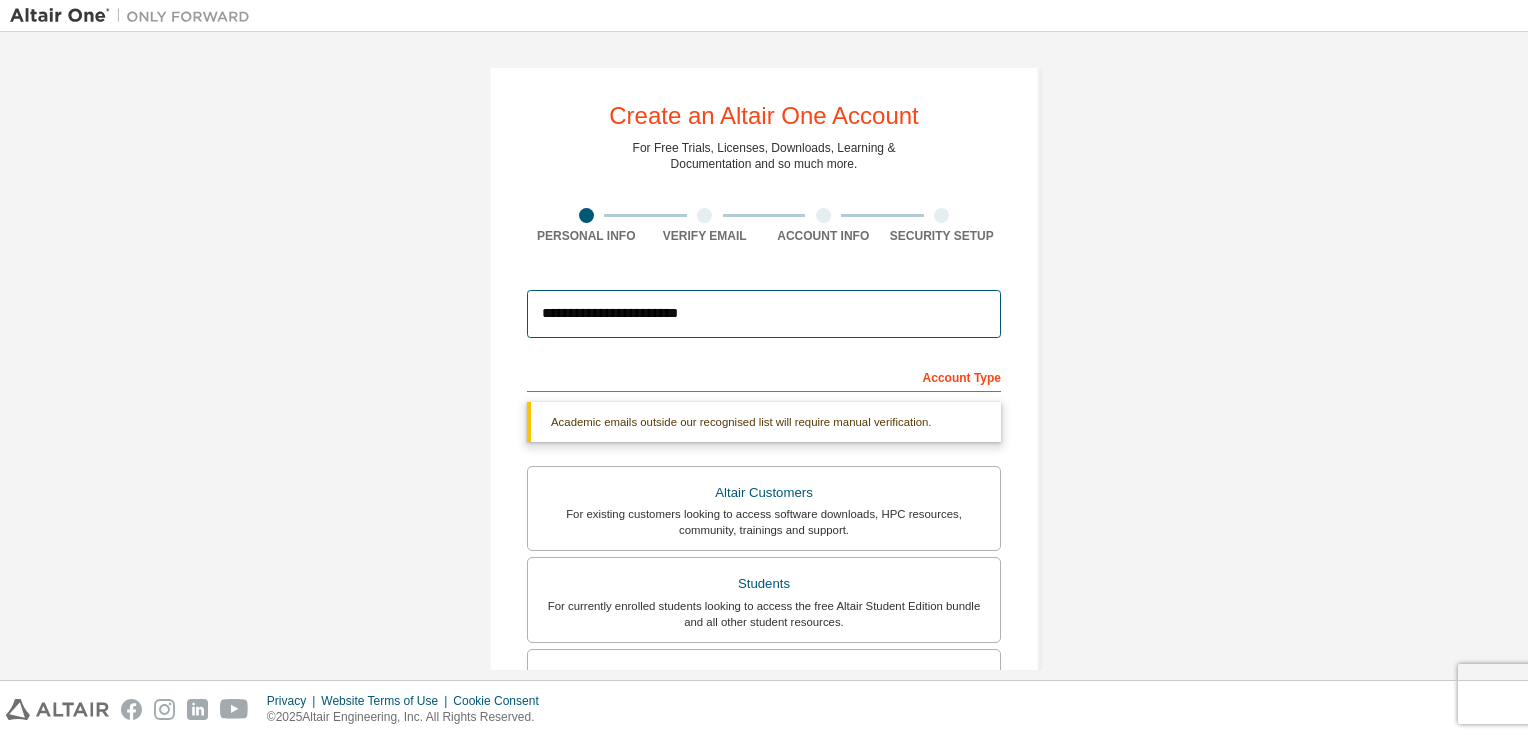 click on "**********" at bounding box center [764, 314] 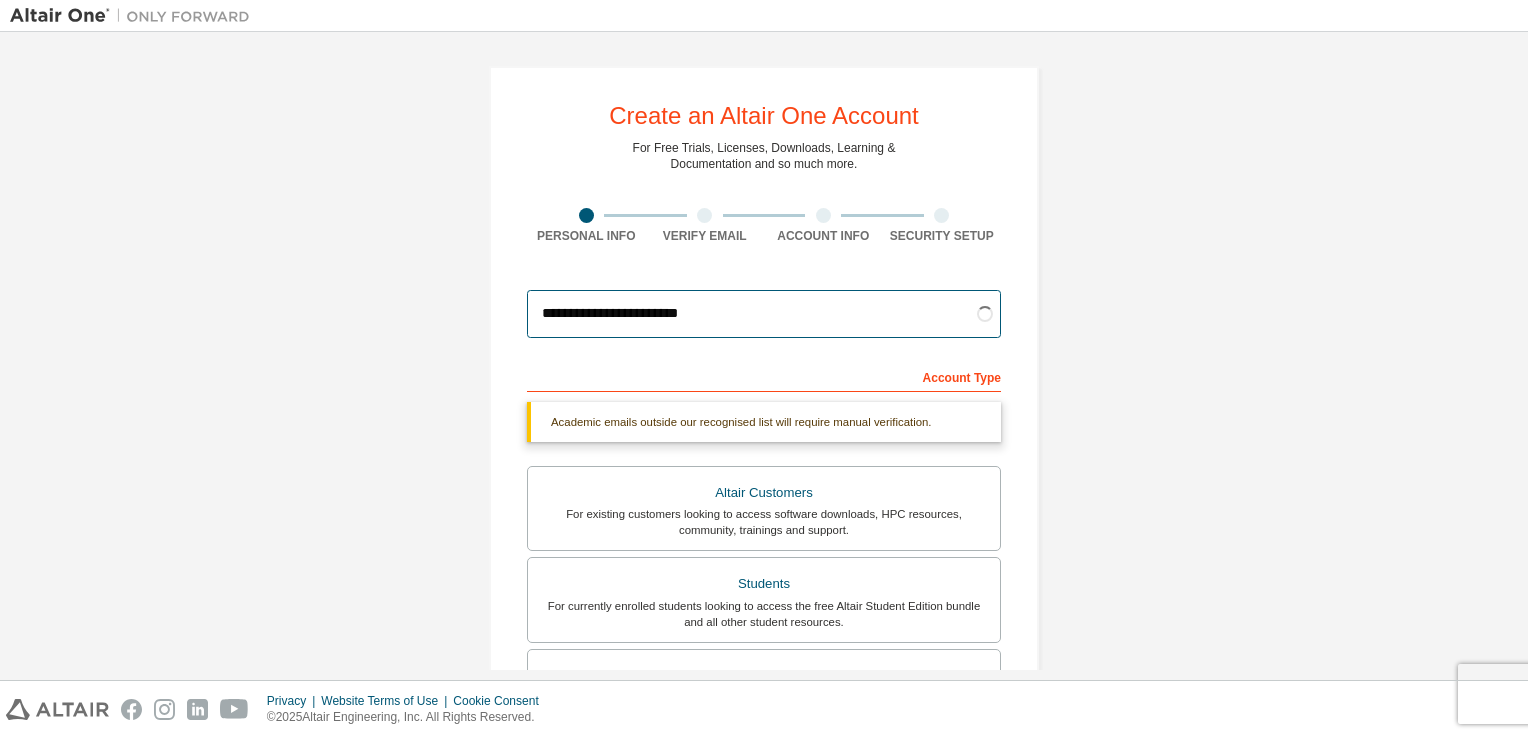 click on "**********" at bounding box center [764, 314] 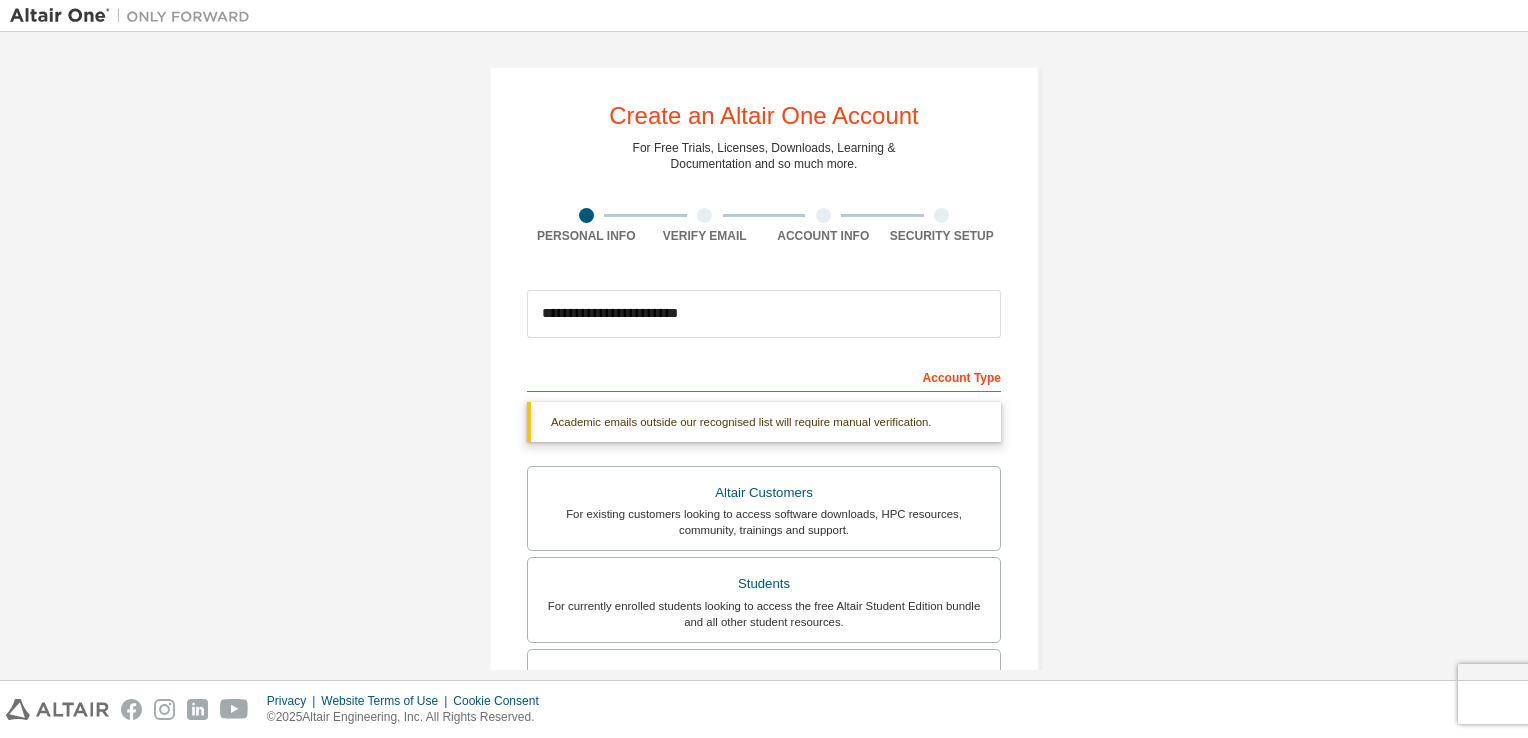 click on "Account Type" at bounding box center (764, 376) 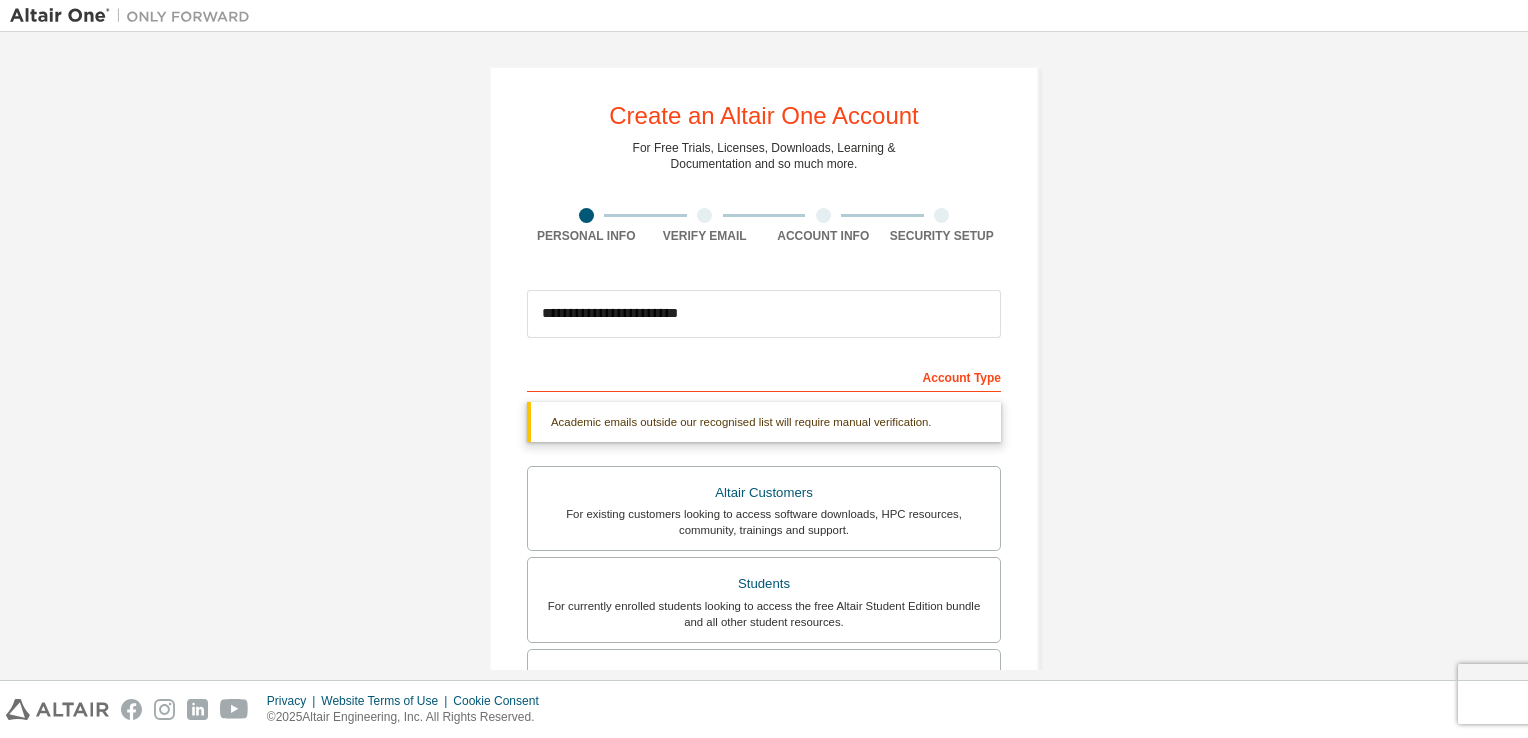 click on "Account Type" at bounding box center (764, 376) 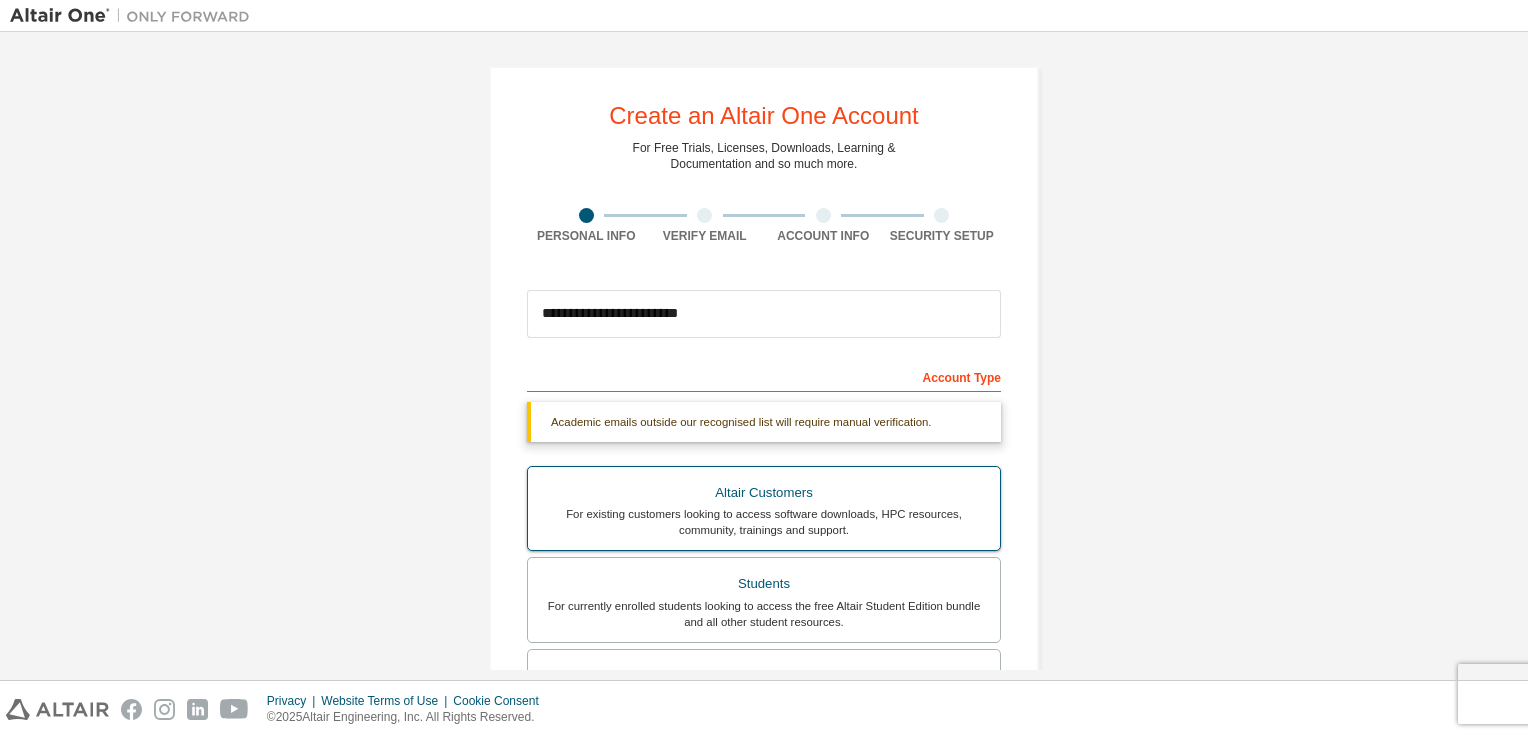scroll, scrollTop: 426, scrollLeft: 0, axis: vertical 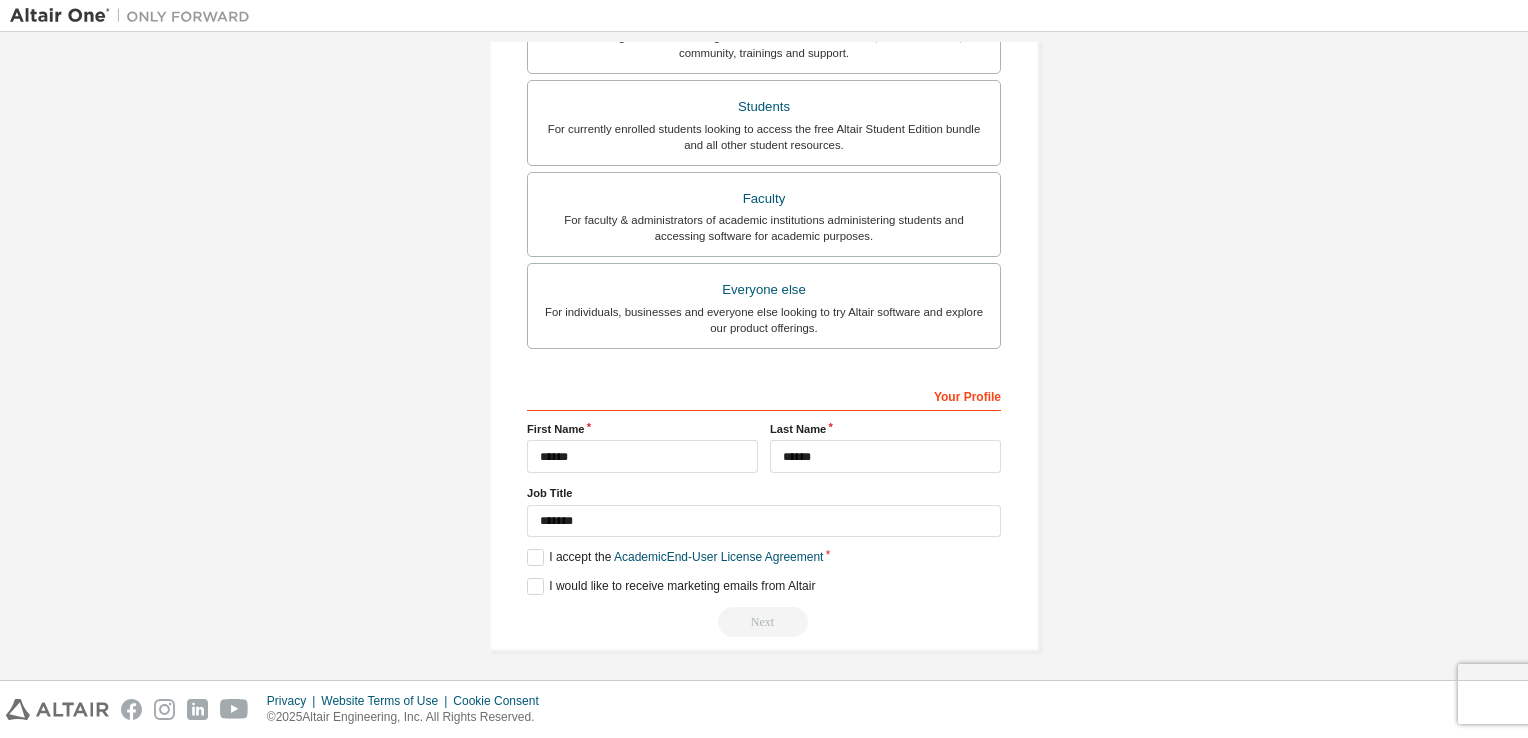 click on "Your Profile" at bounding box center [764, 395] 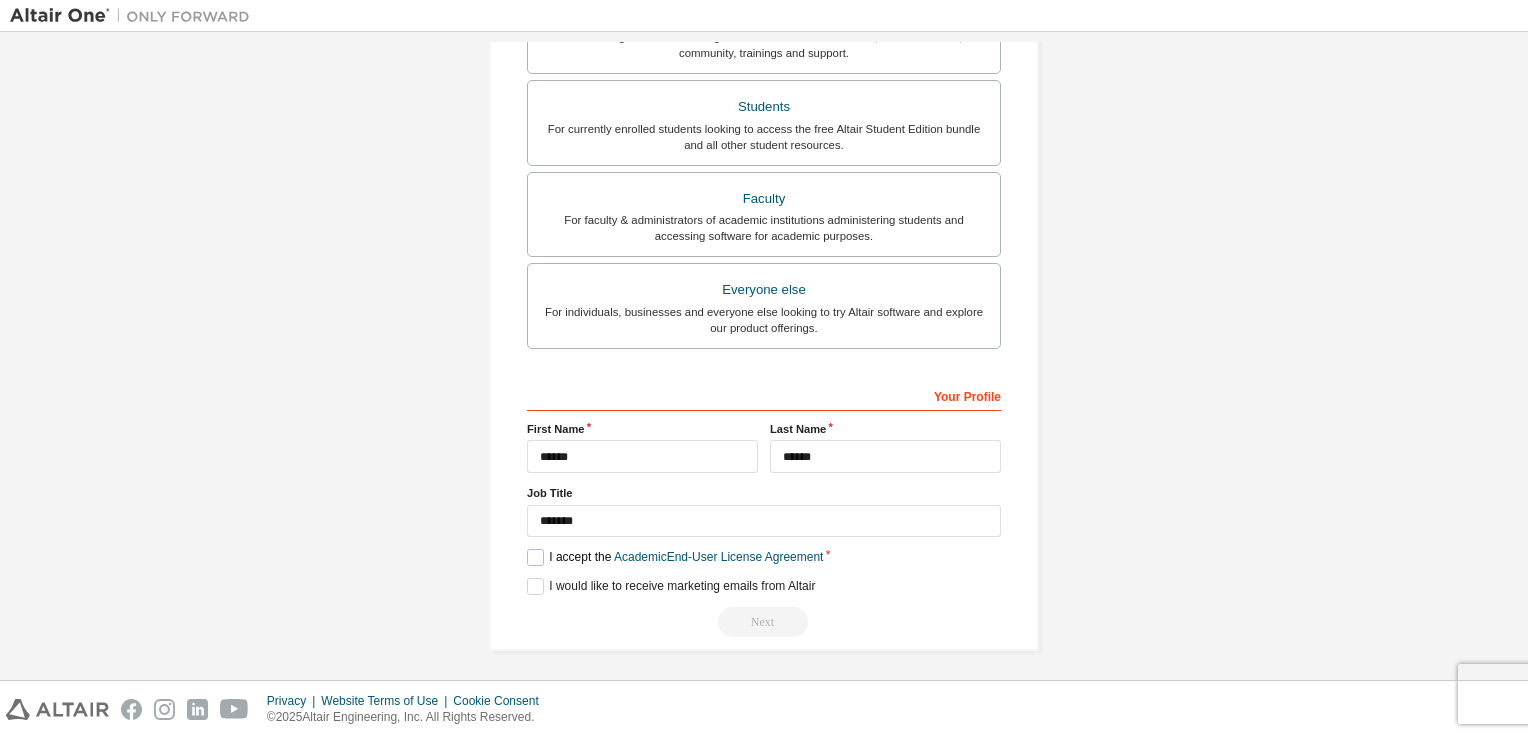 click on "I accept the   Academic   End-User License Agreement" at bounding box center (675, 557) 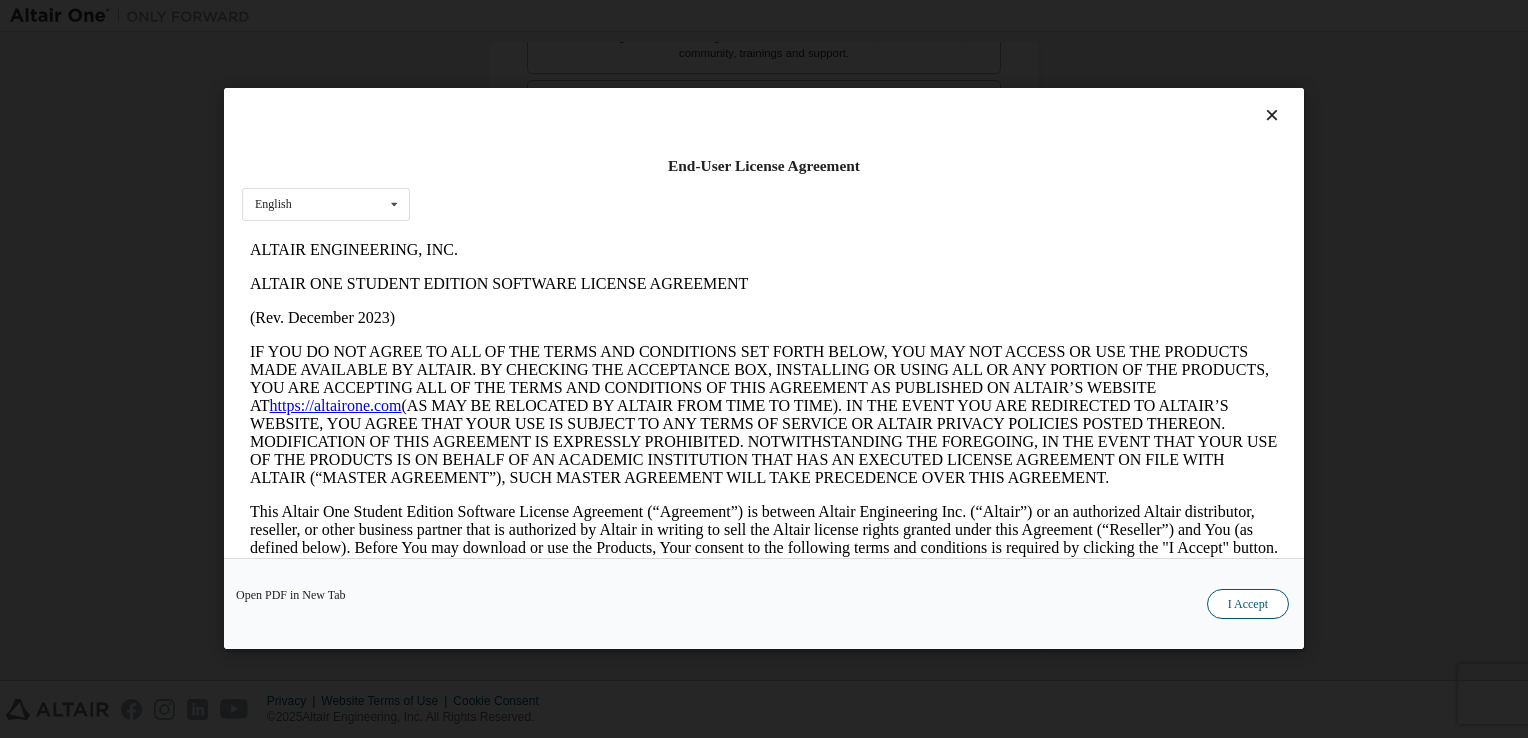 scroll, scrollTop: 0, scrollLeft: 0, axis: both 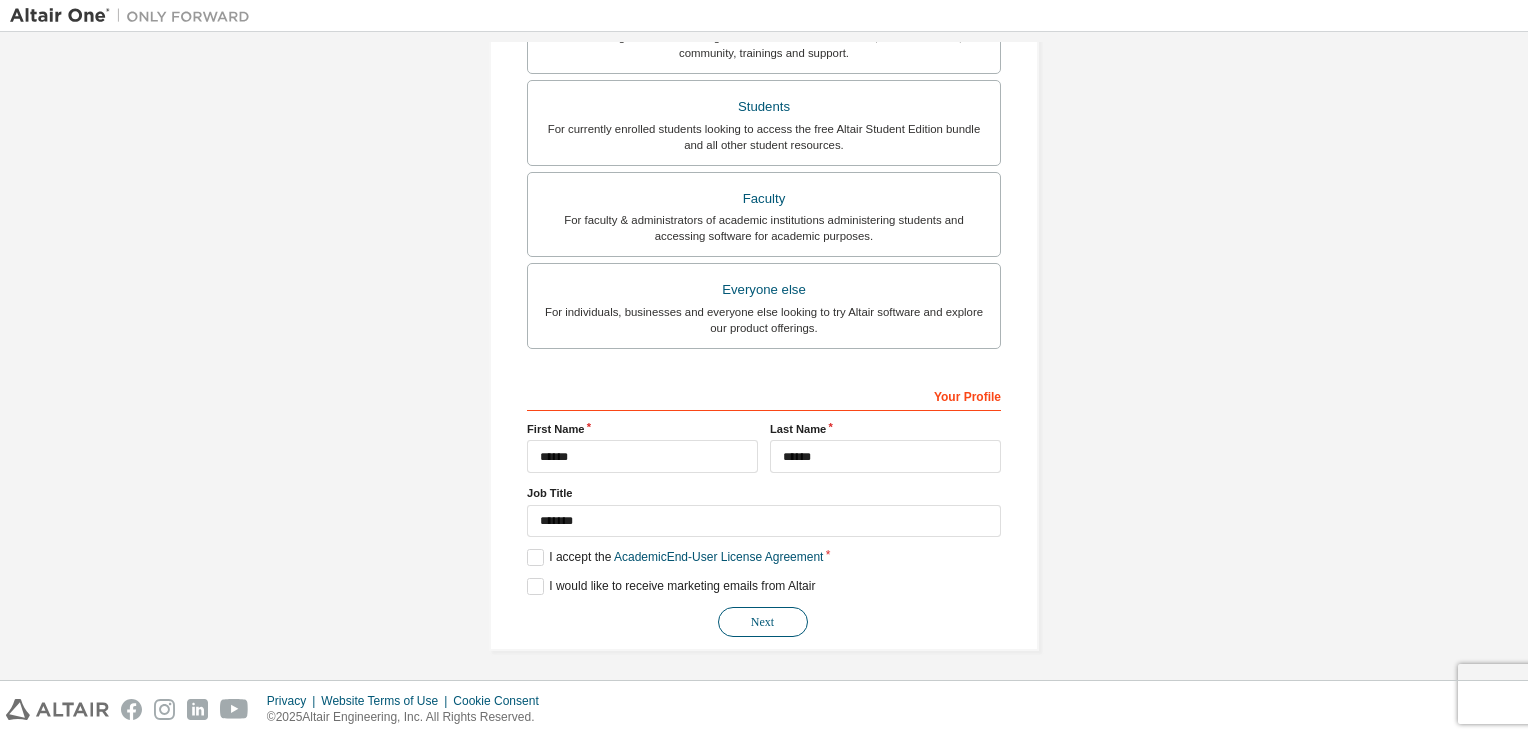 click on "Next" at bounding box center (763, 622) 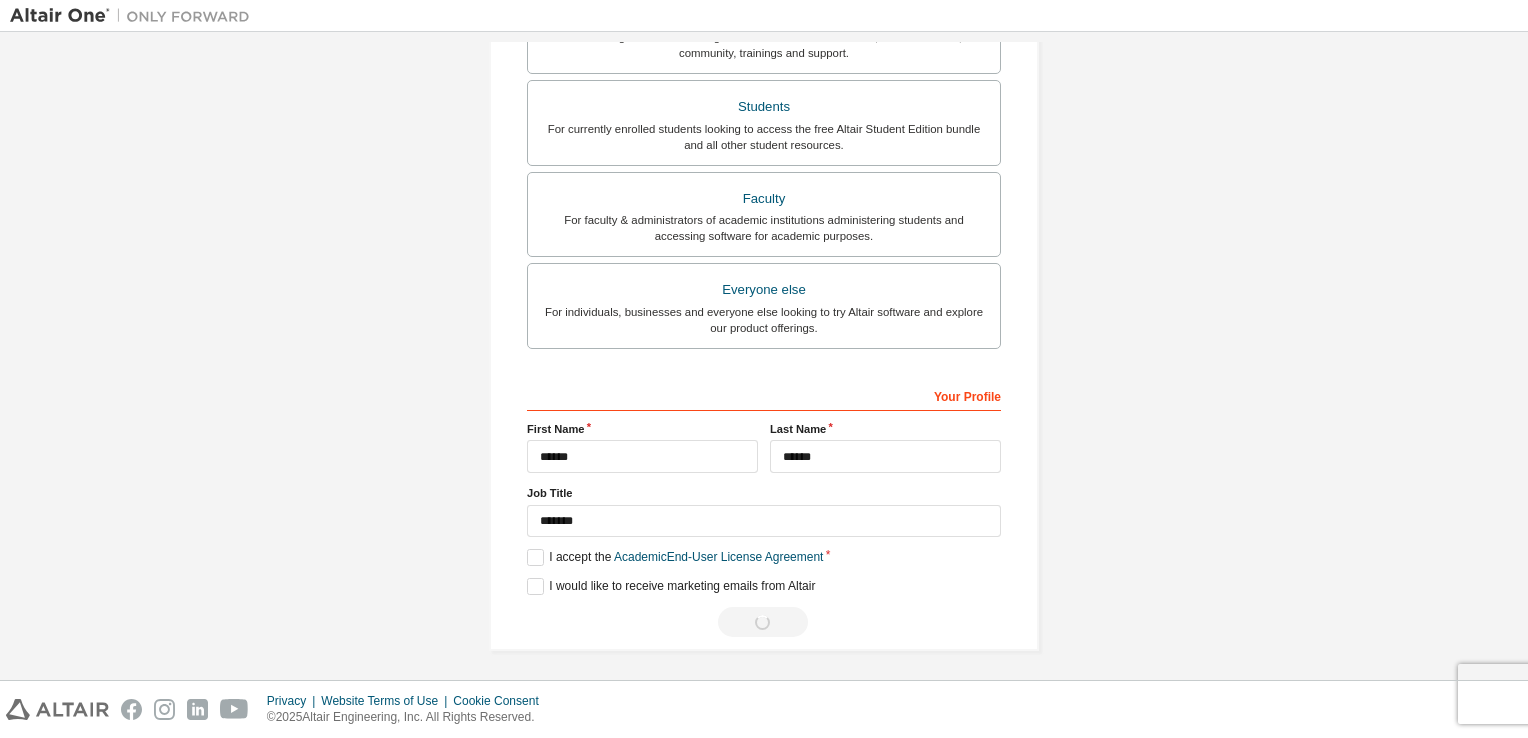 scroll, scrollTop: 0, scrollLeft: 0, axis: both 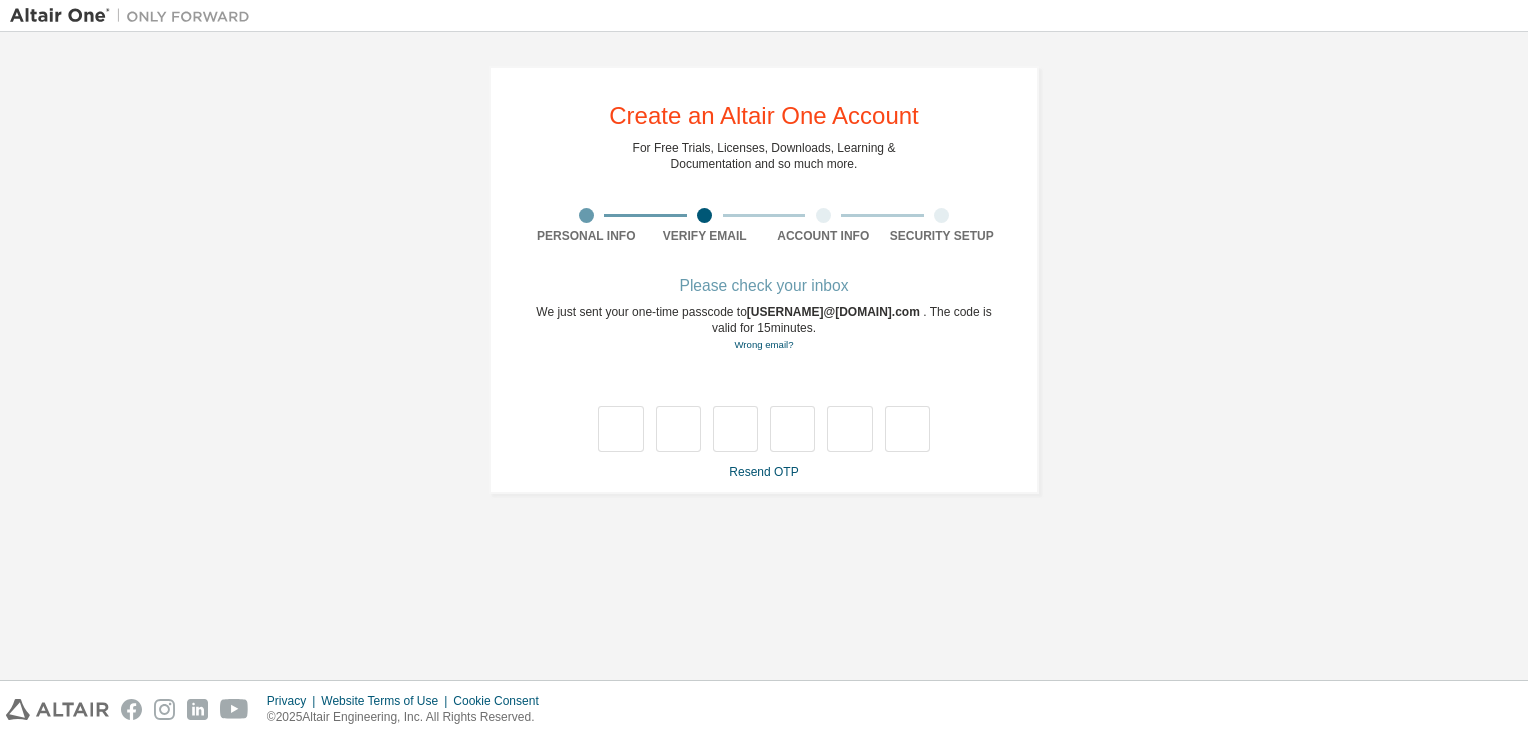 click at bounding box center (586, 215) 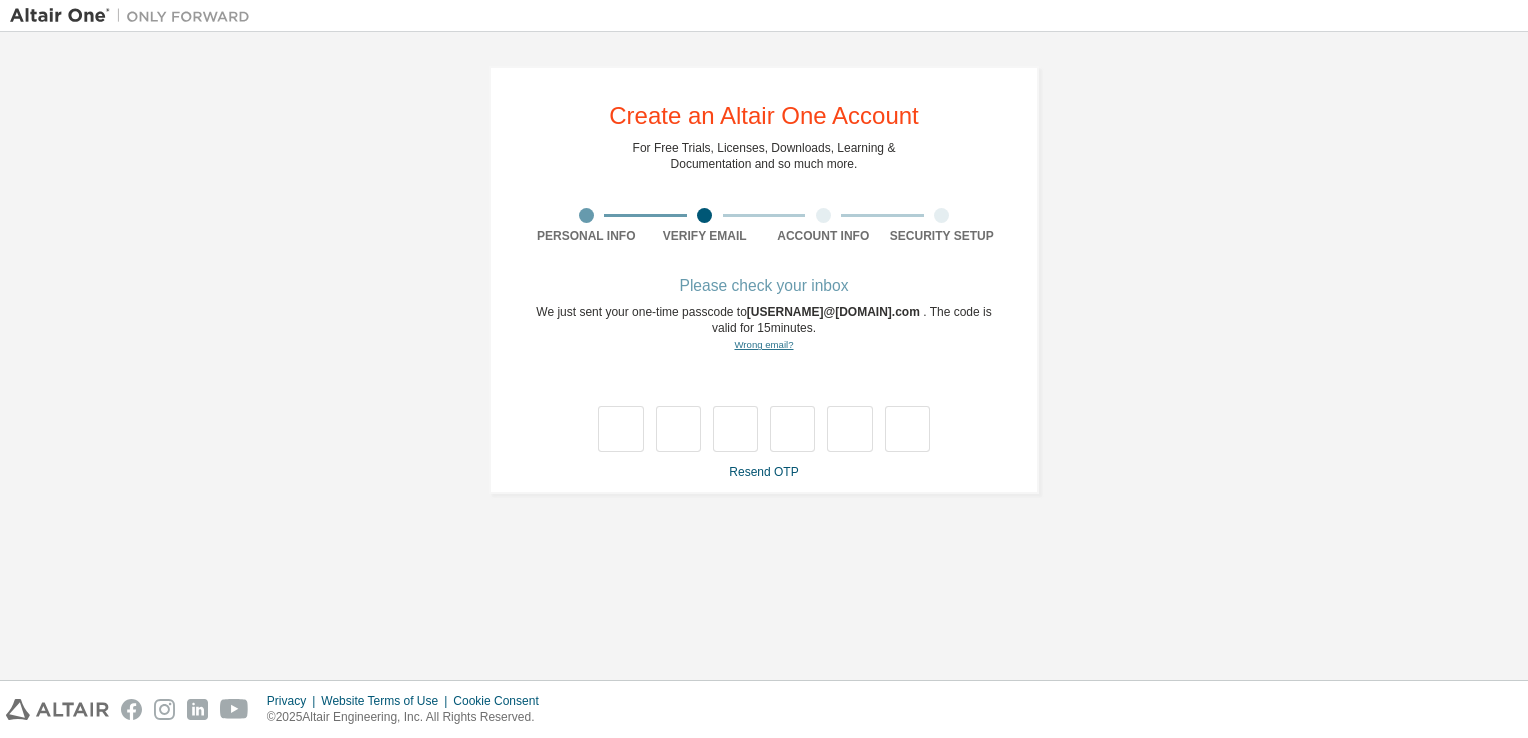 click on "Wrong email?" at bounding box center [763, 344] 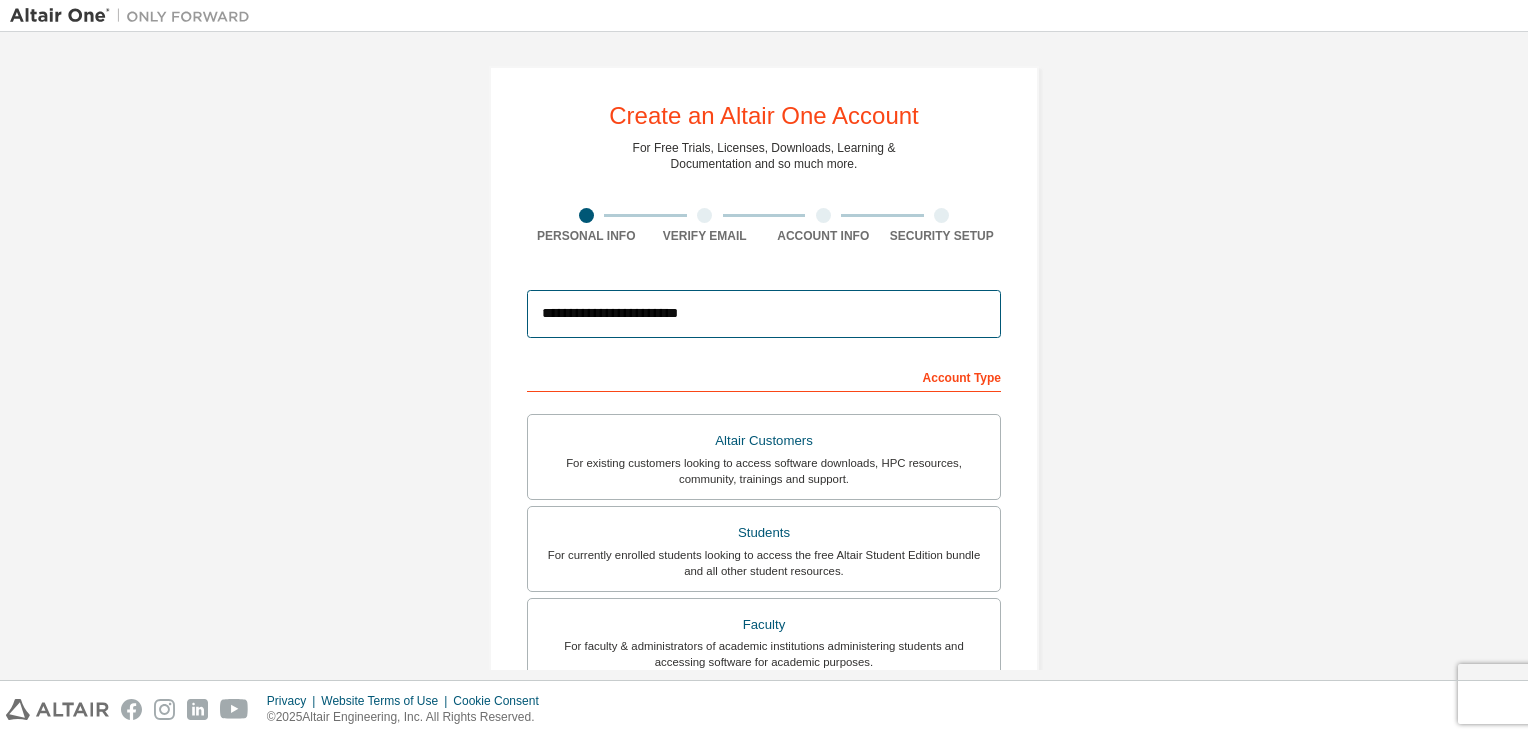 click on "**********" at bounding box center [764, 314] 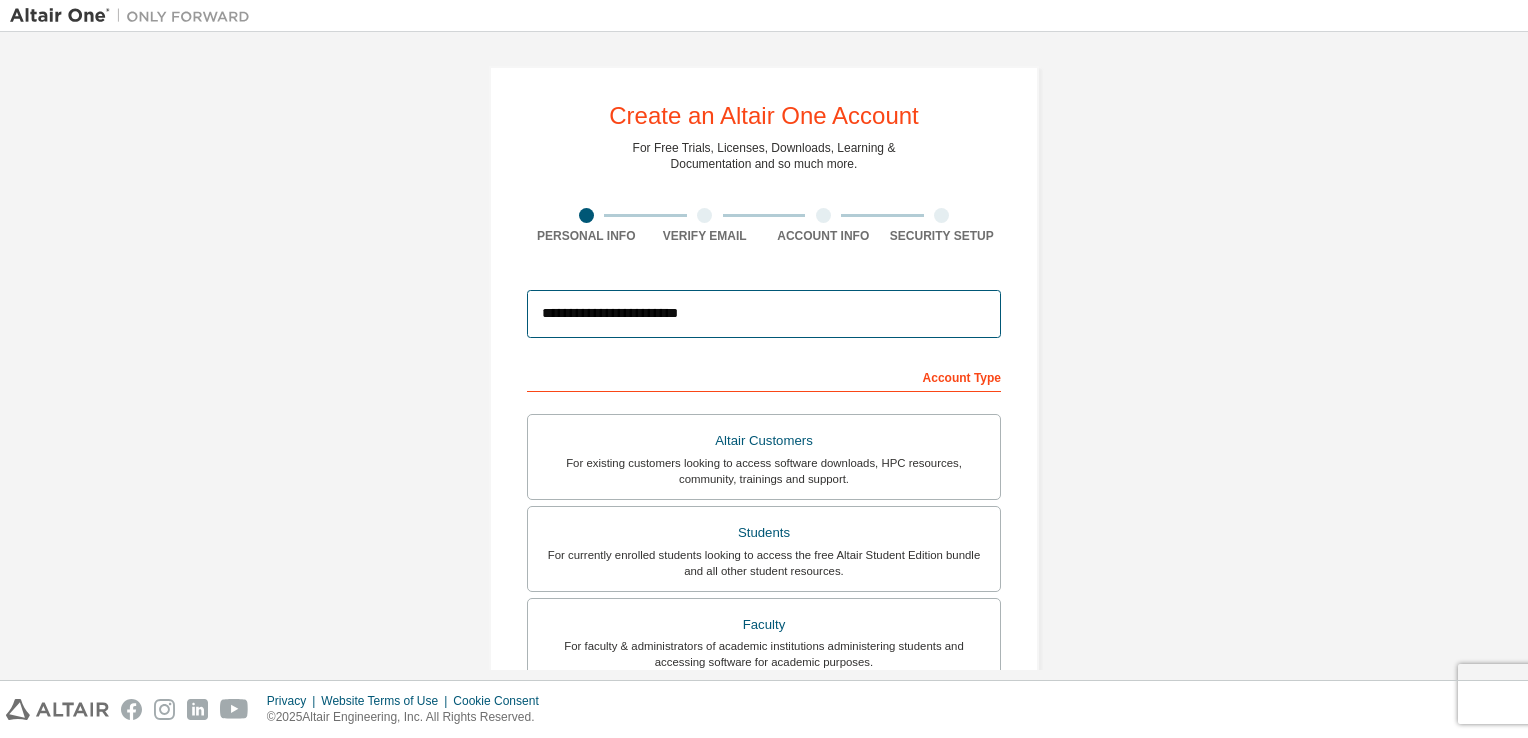 click on "**********" at bounding box center [764, 314] 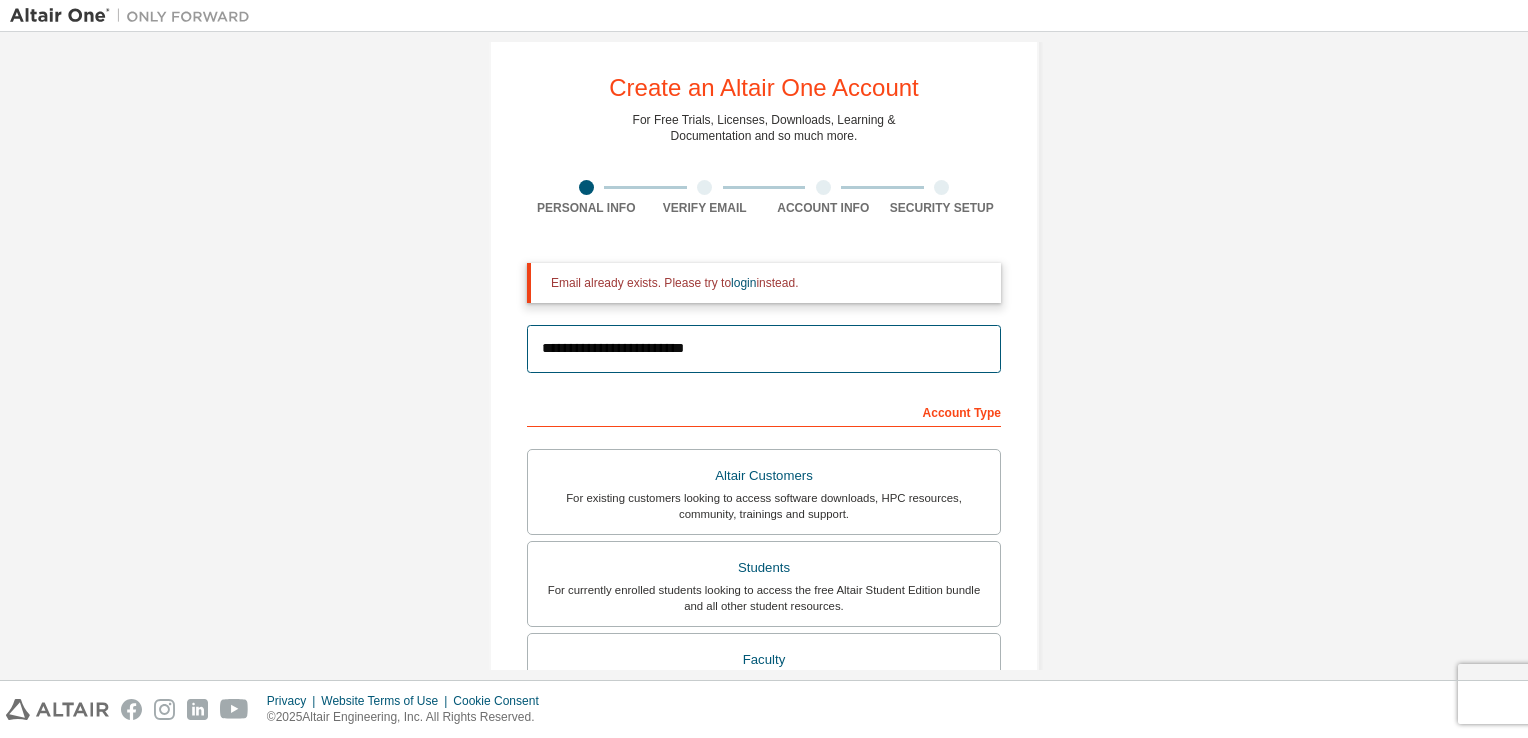 scroll, scrollTop: 0, scrollLeft: 0, axis: both 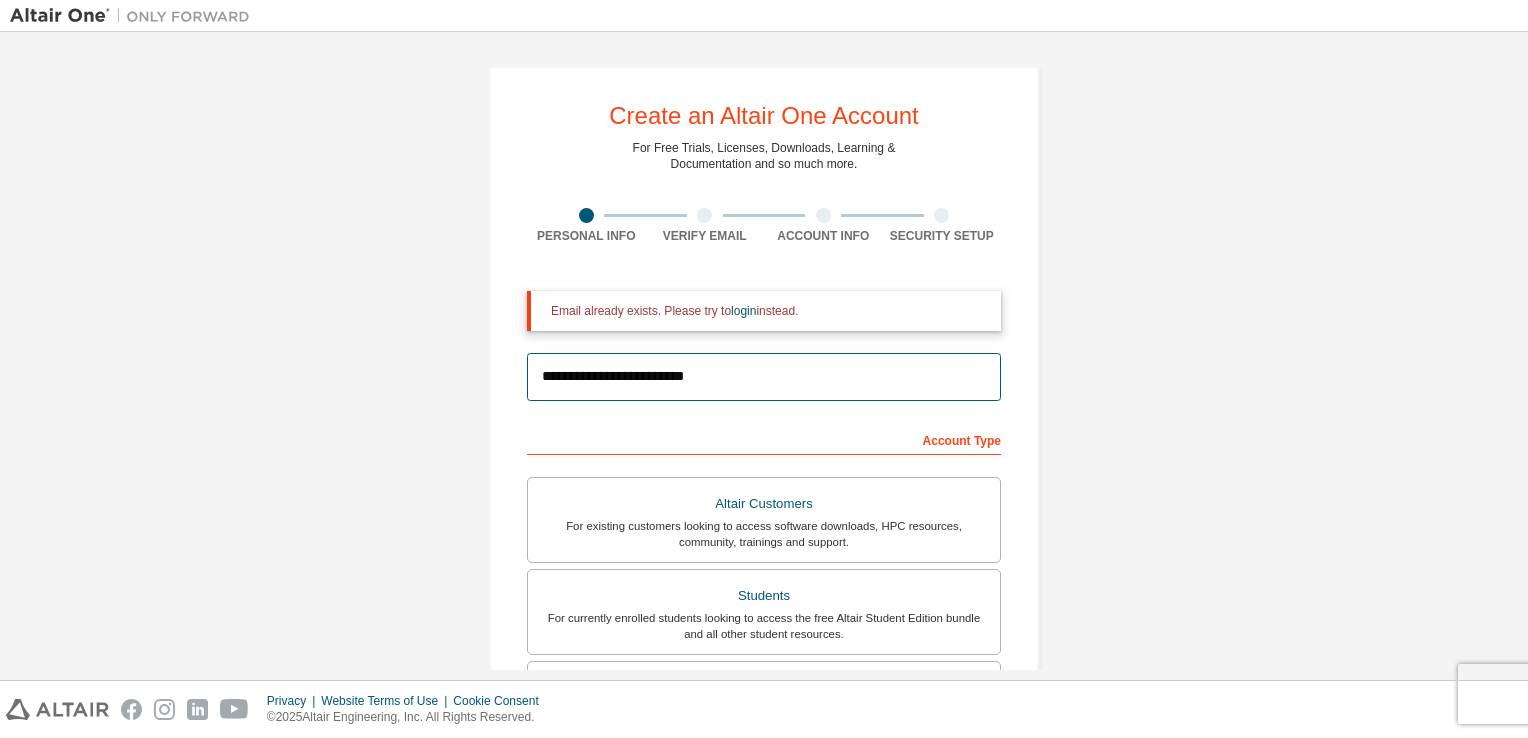 click on "**********" at bounding box center (764, 377) 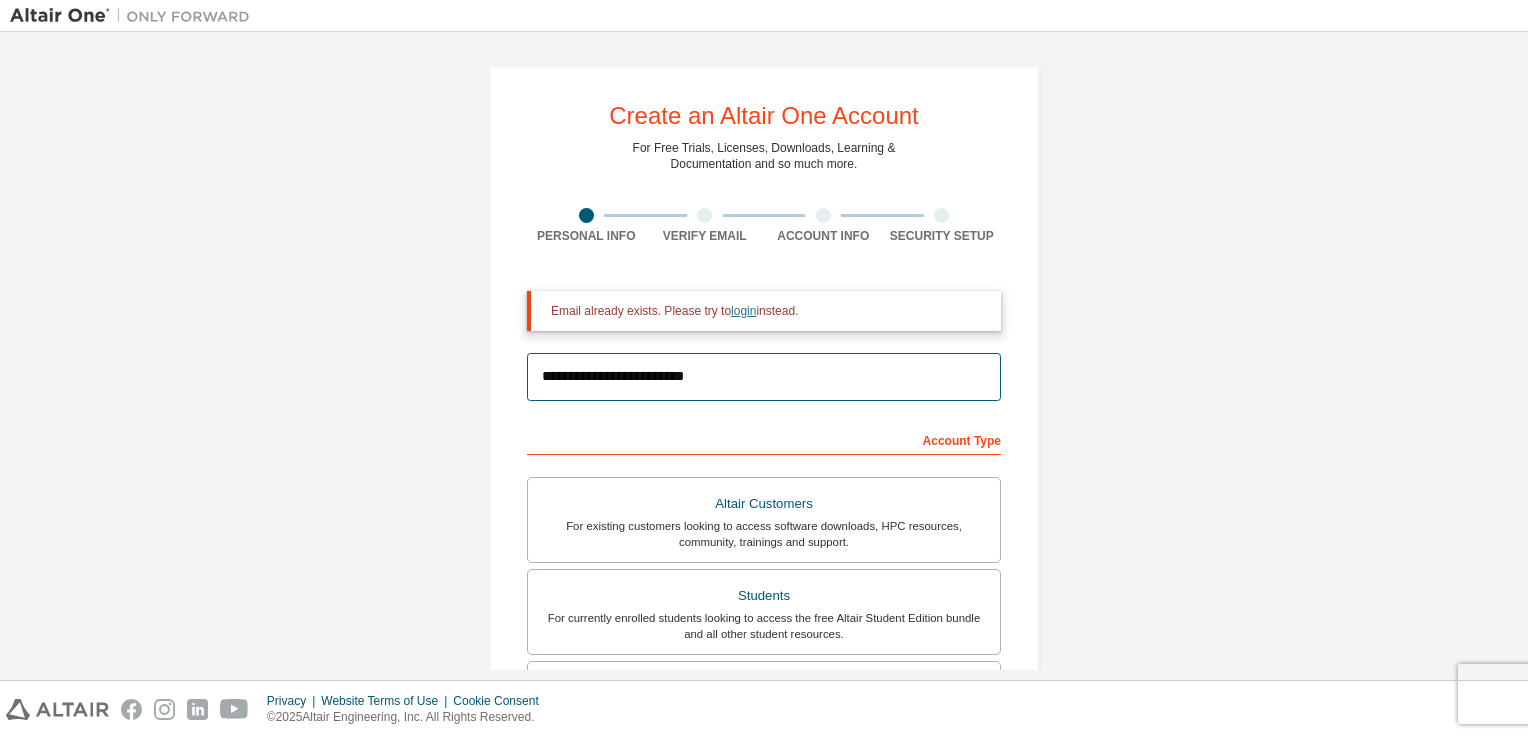 type on "**********" 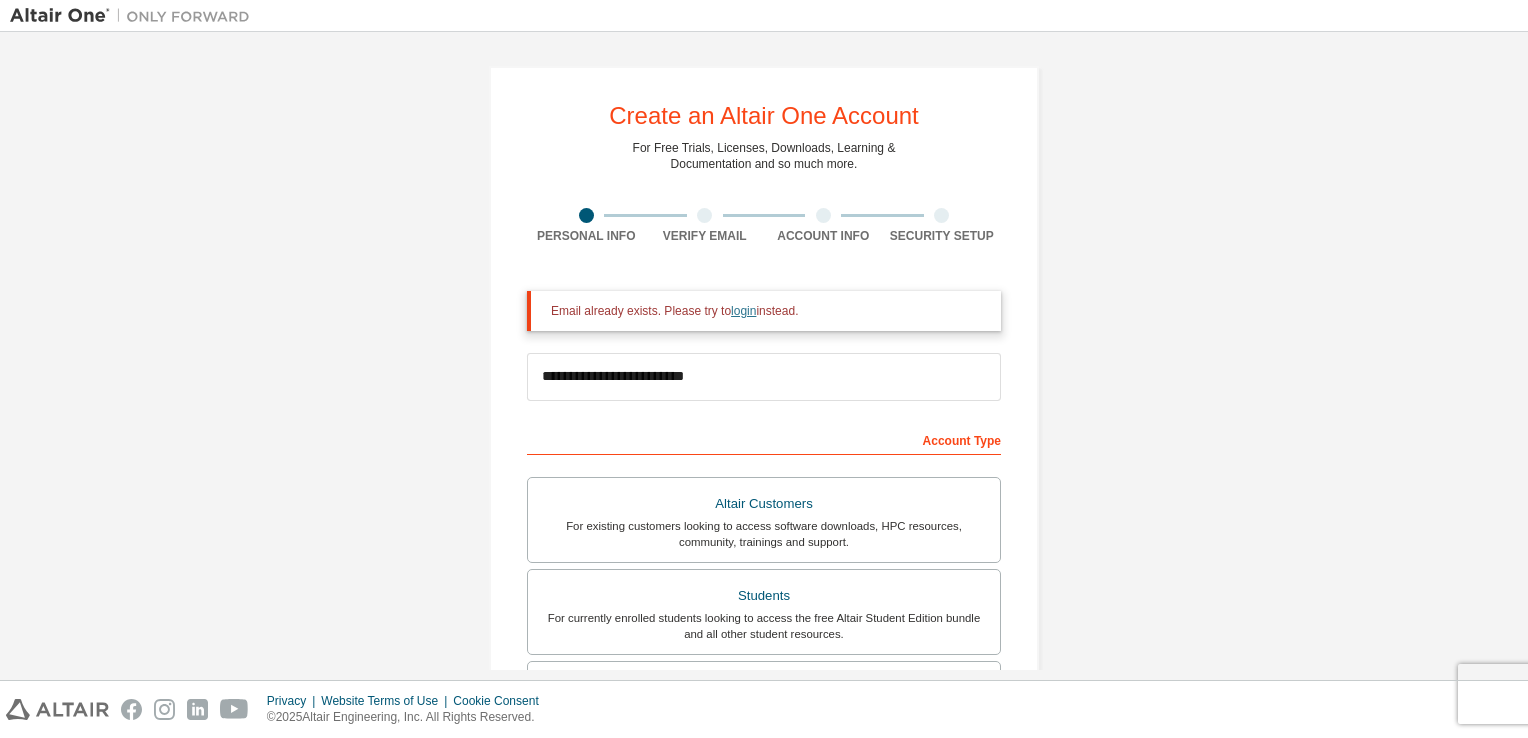 click on "login" at bounding box center (743, 311) 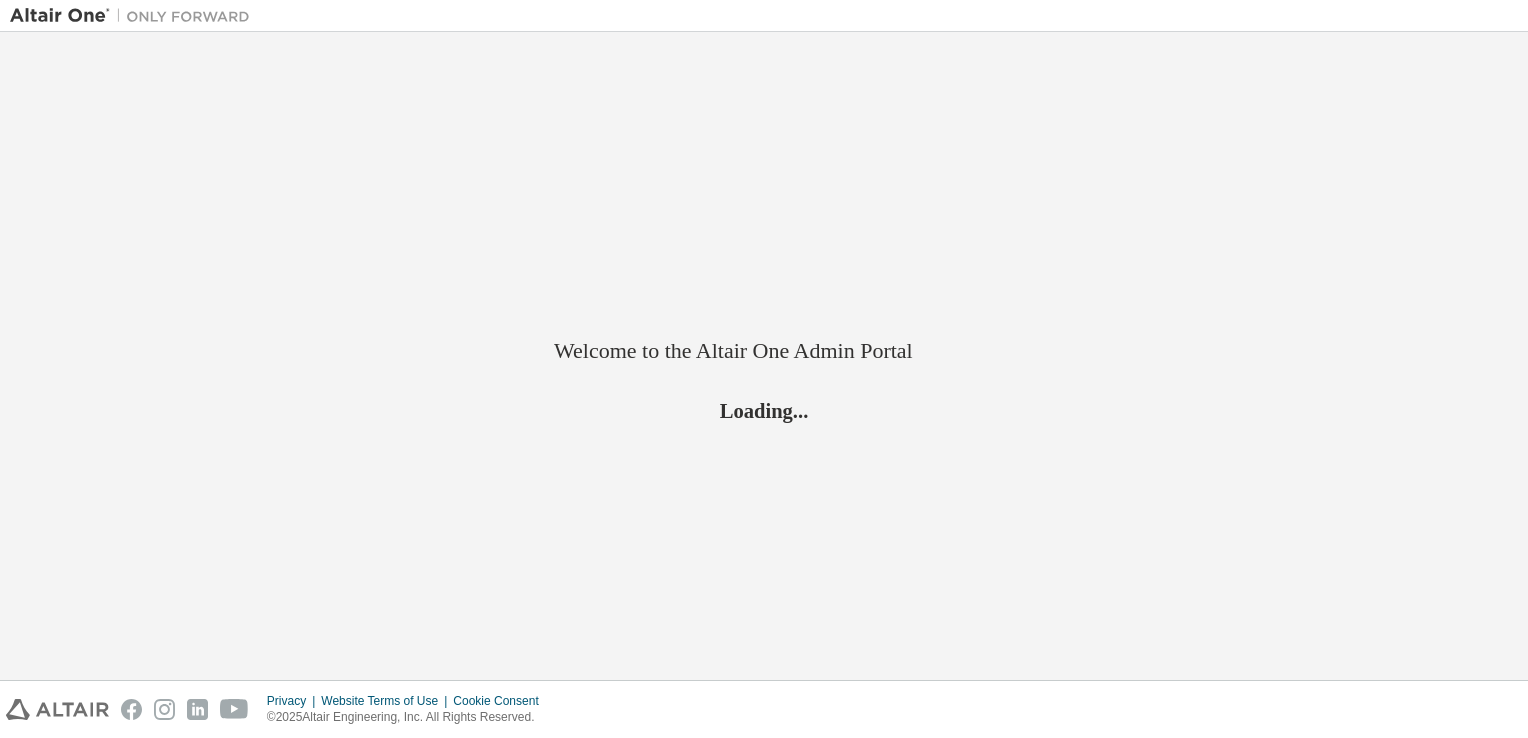 scroll, scrollTop: 0, scrollLeft: 0, axis: both 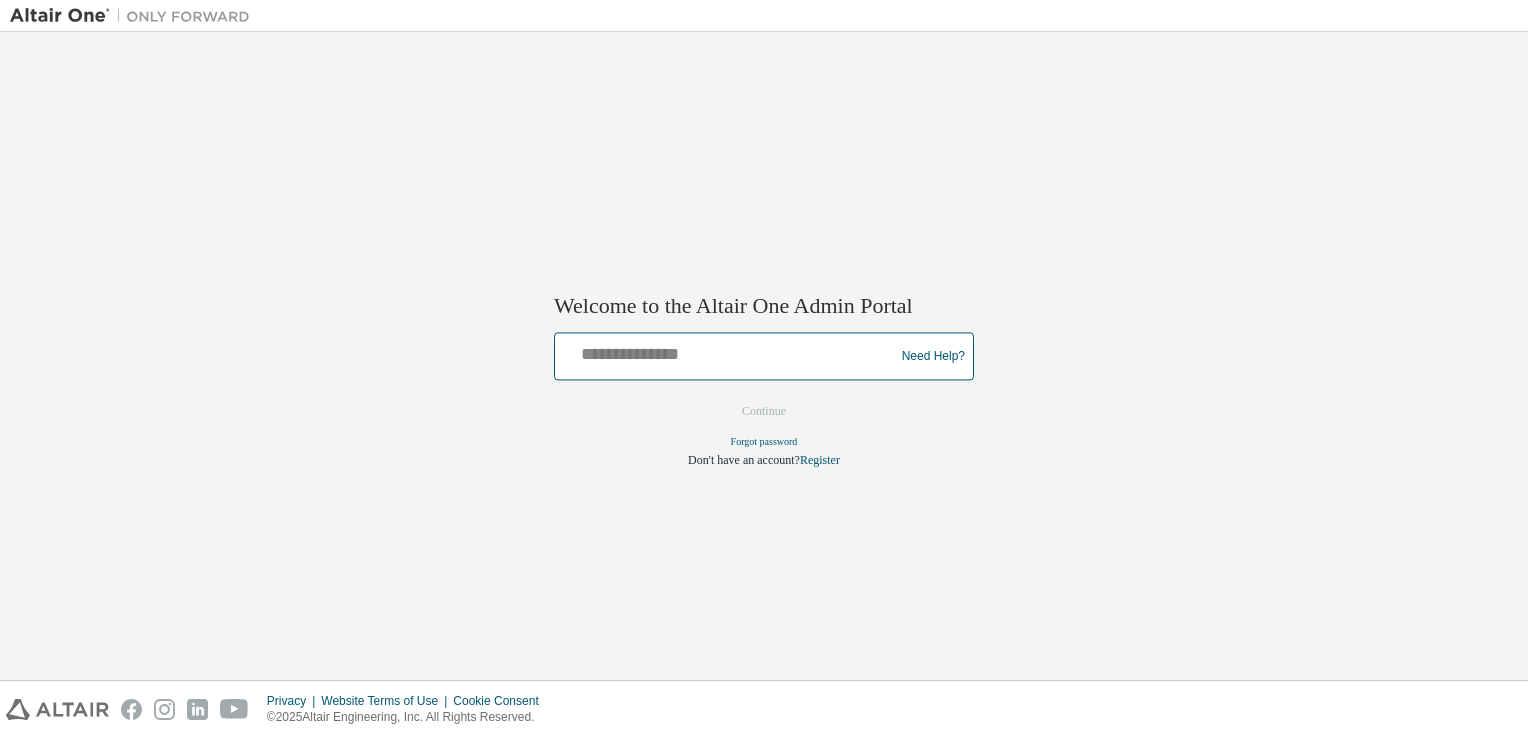 click at bounding box center (727, 352) 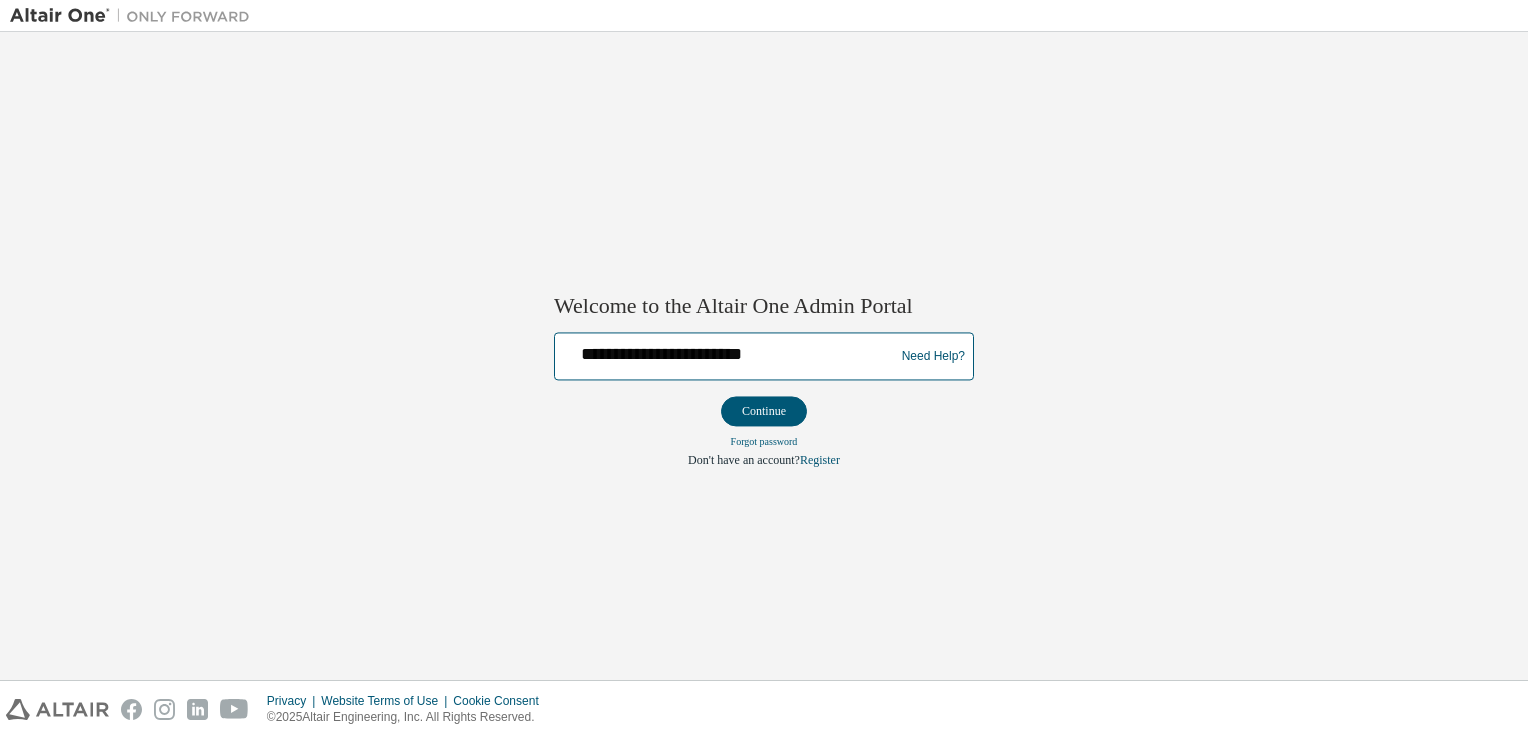 click on "**********" at bounding box center [727, 352] 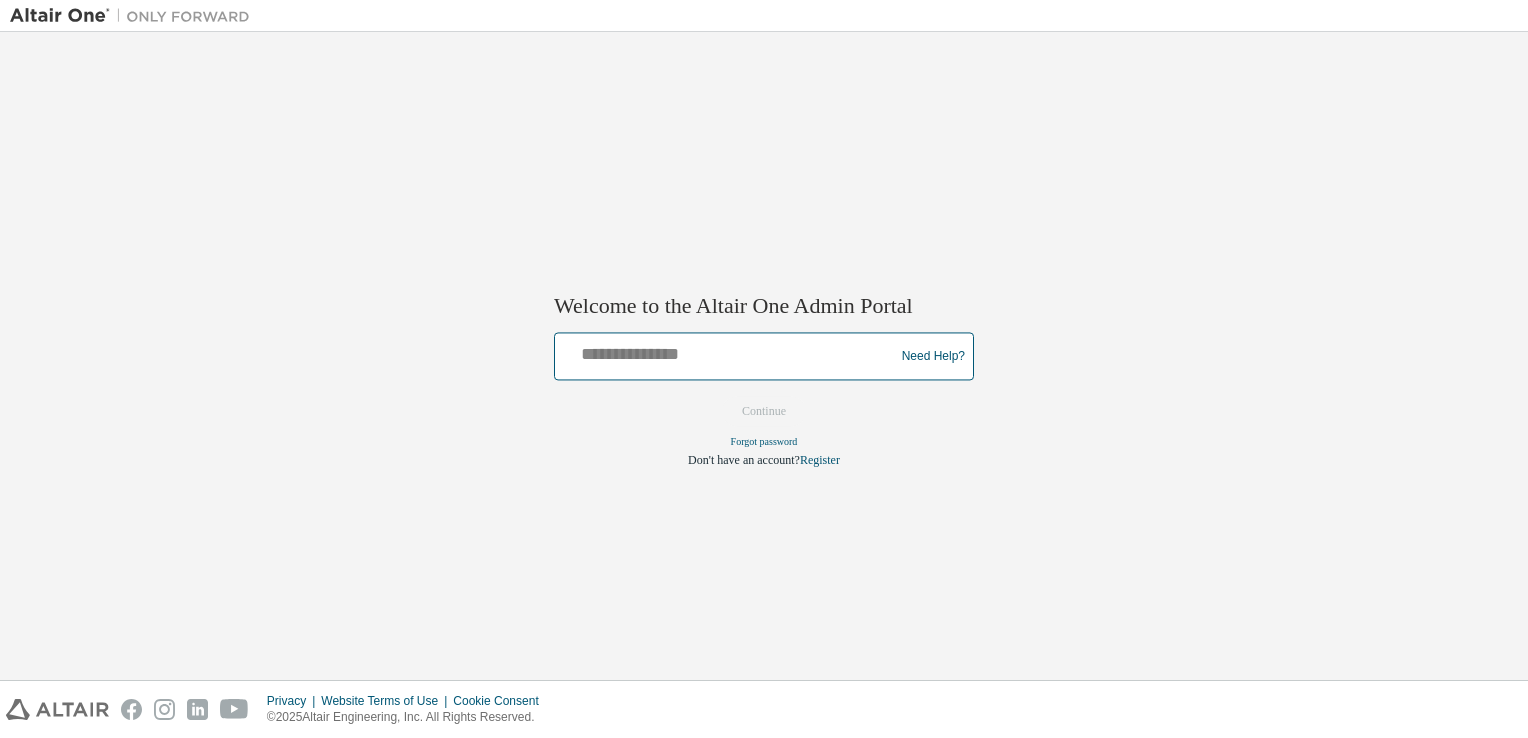 click at bounding box center [727, 352] 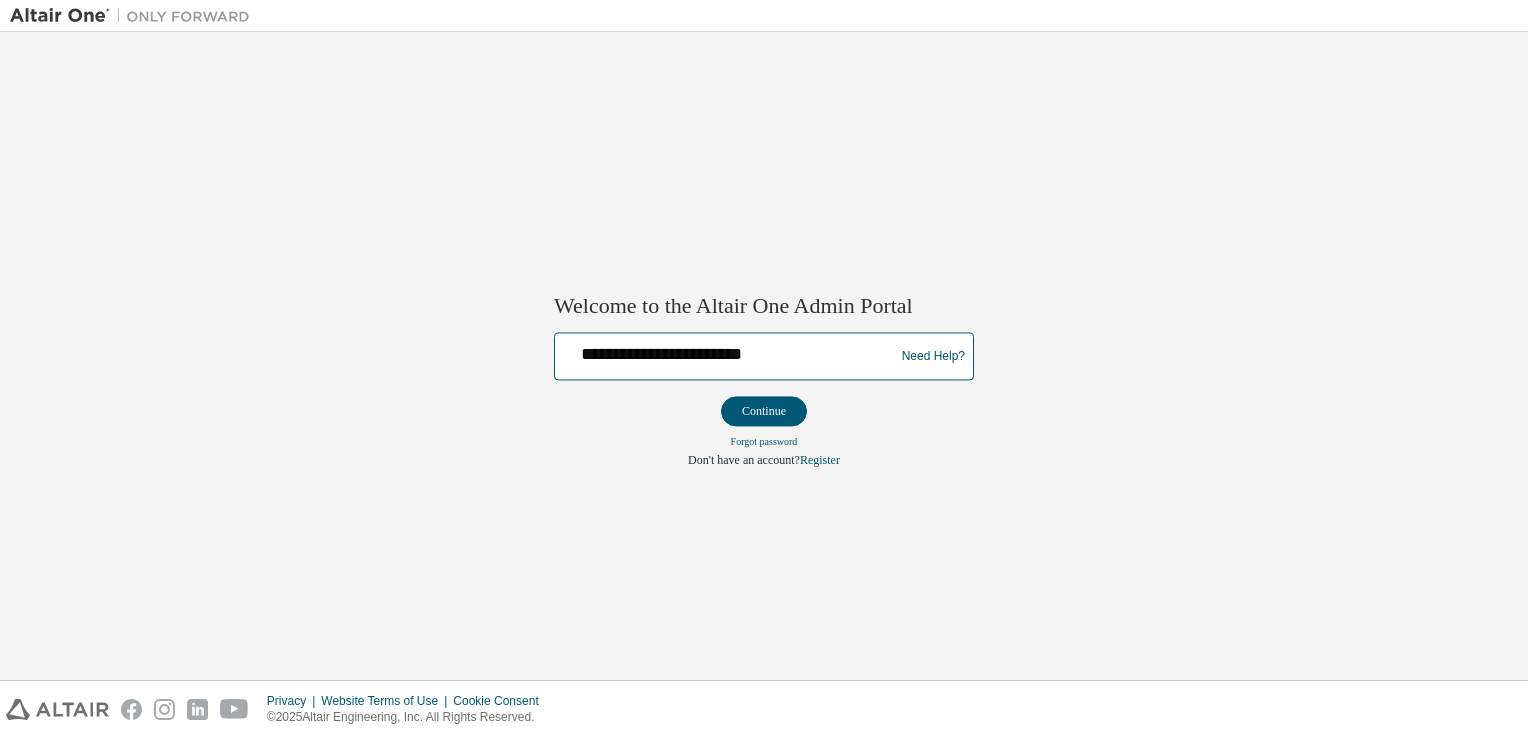 click on "**********" at bounding box center (727, 352) 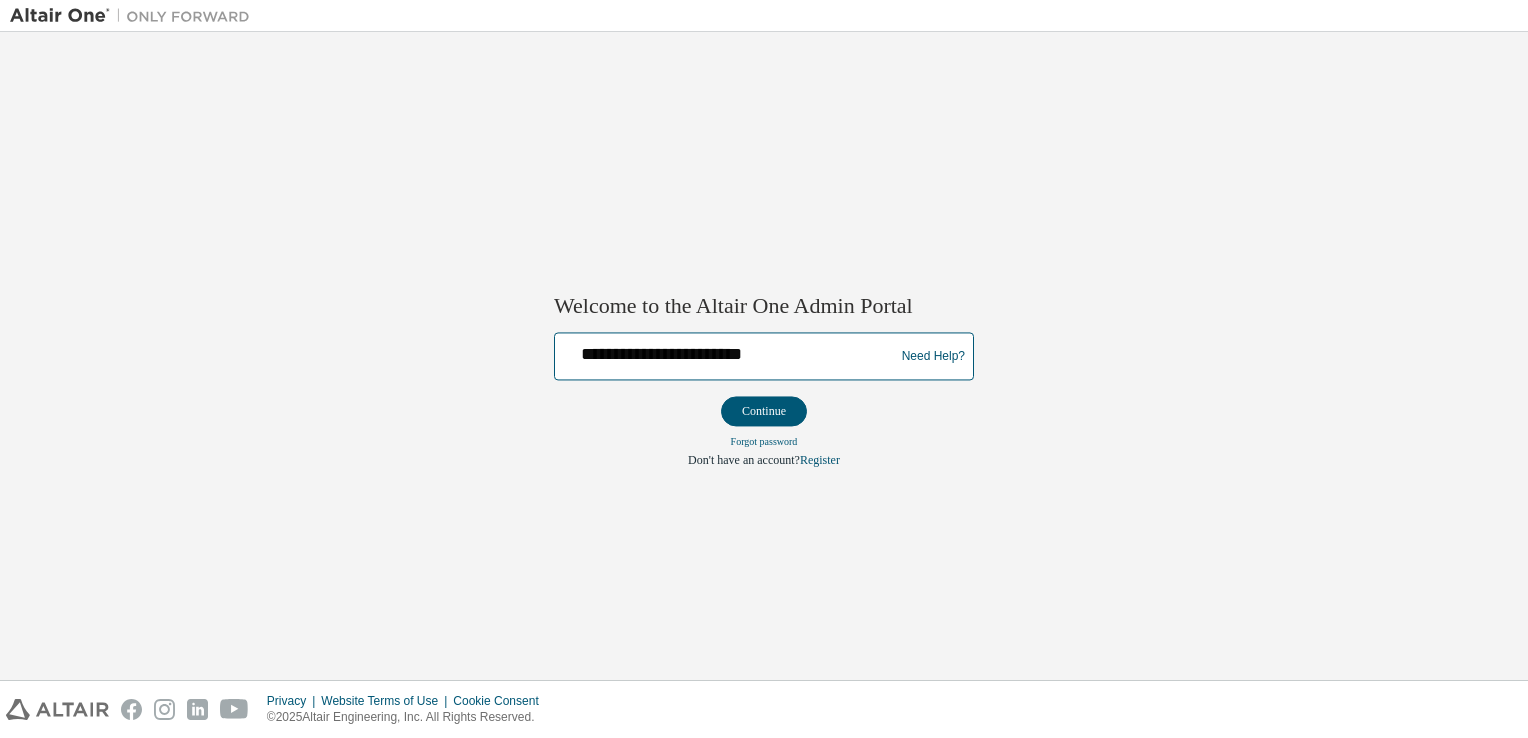 click on "**********" at bounding box center [727, 352] 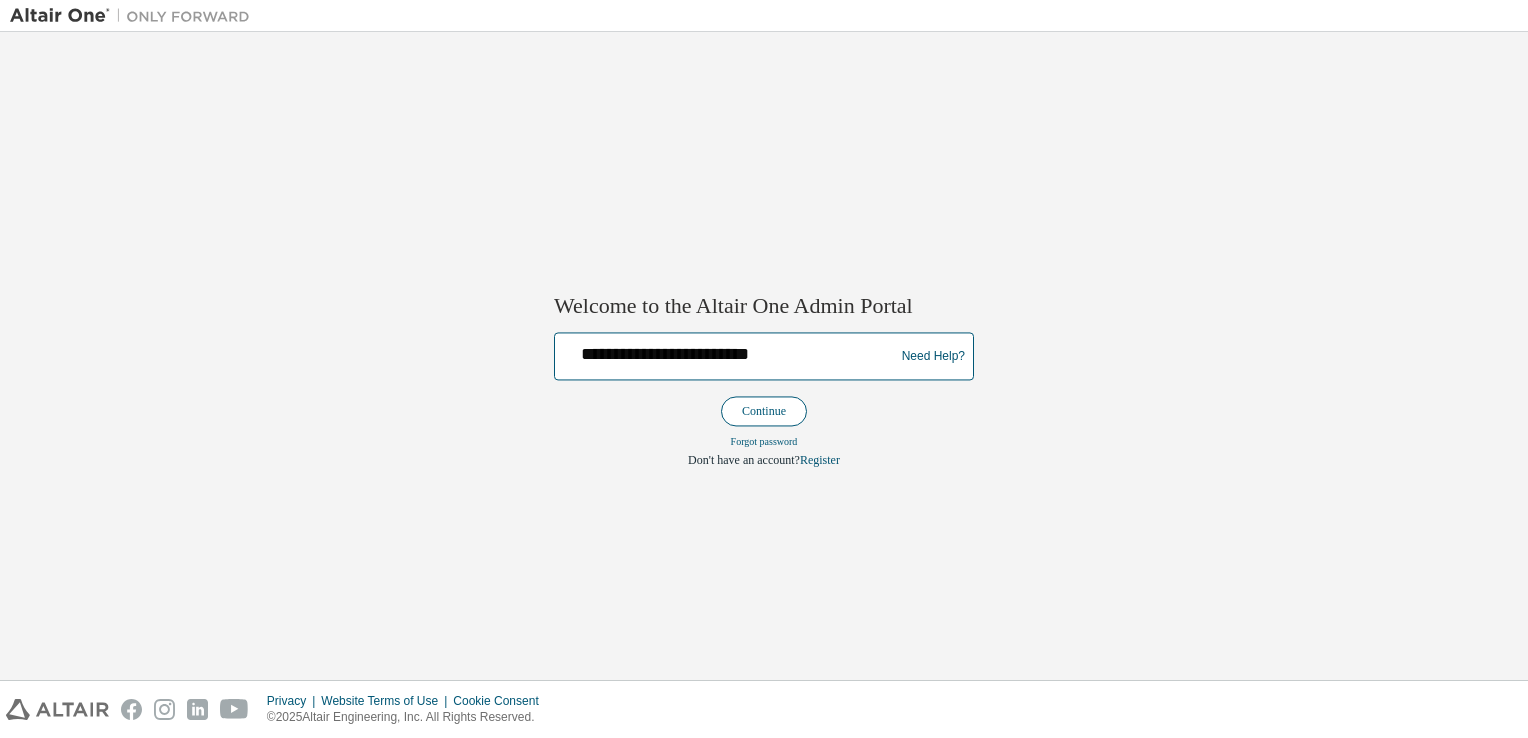 type on "**********" 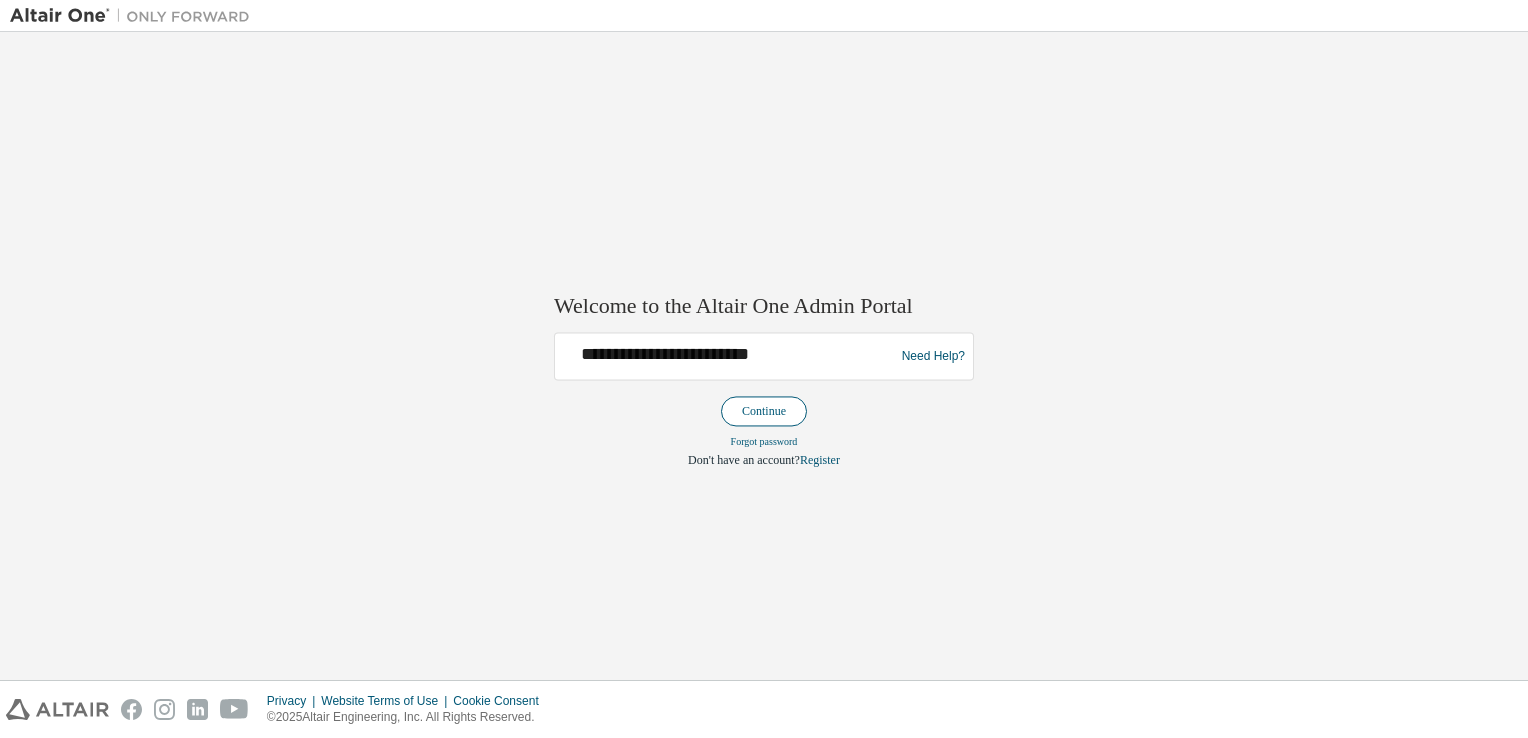 click on "Continue" at bounding box center (764, 412) 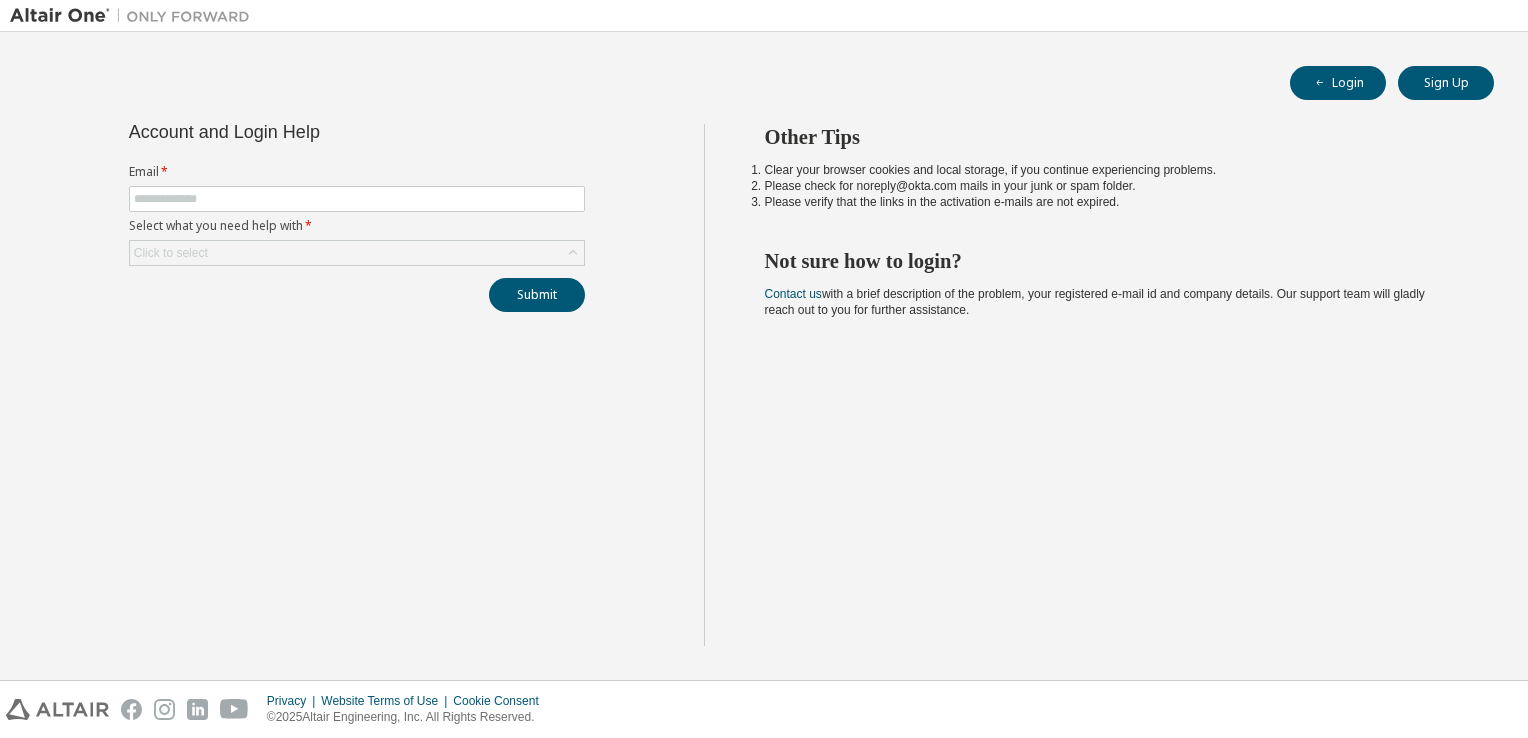 scroll, scrollTop: 0, scrollLeft: 0, axis: both 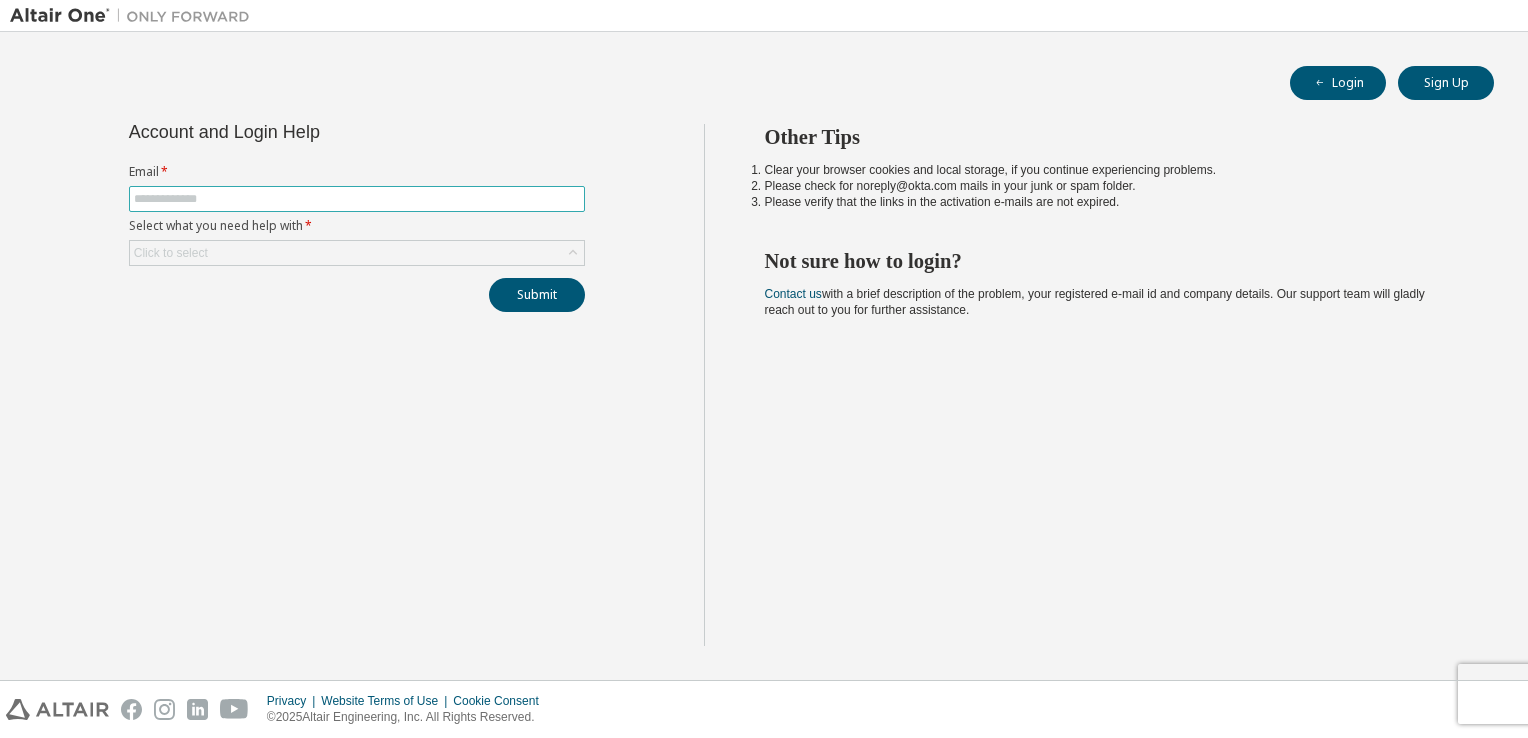 click at bounding box center [357, 199] 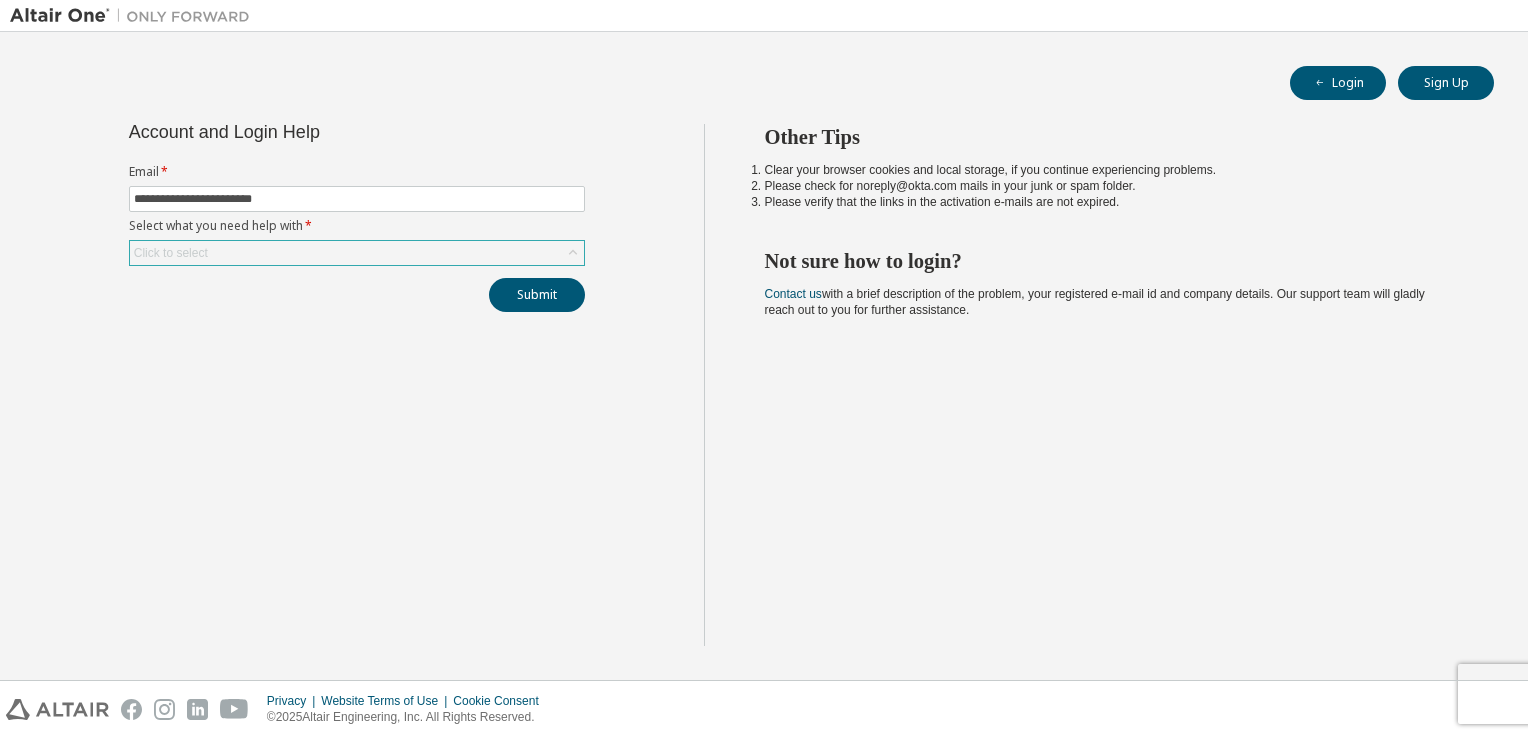 click on "Click to select" at bounding box center (171, 253) 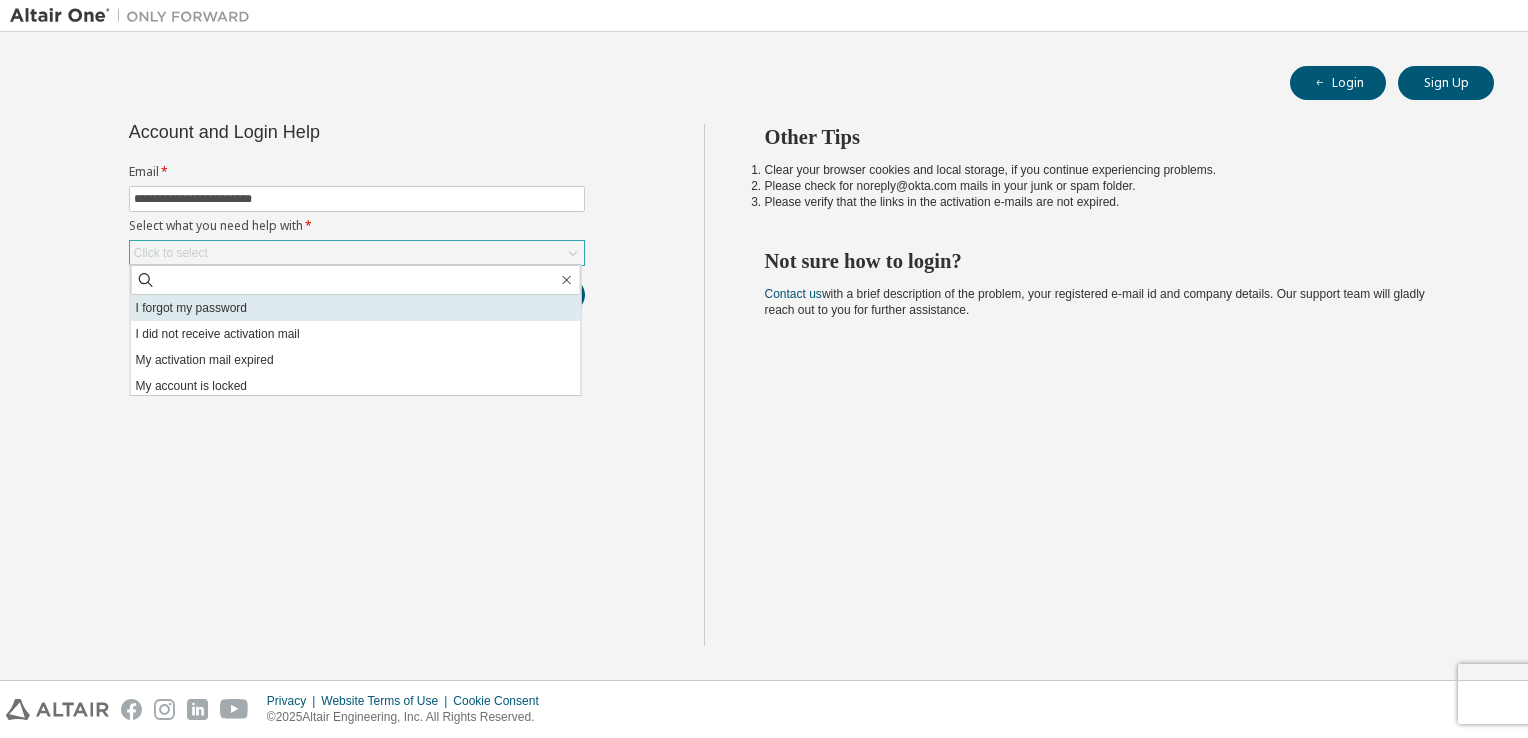 click on "I forgot my password" at bounding box center [356, 308] 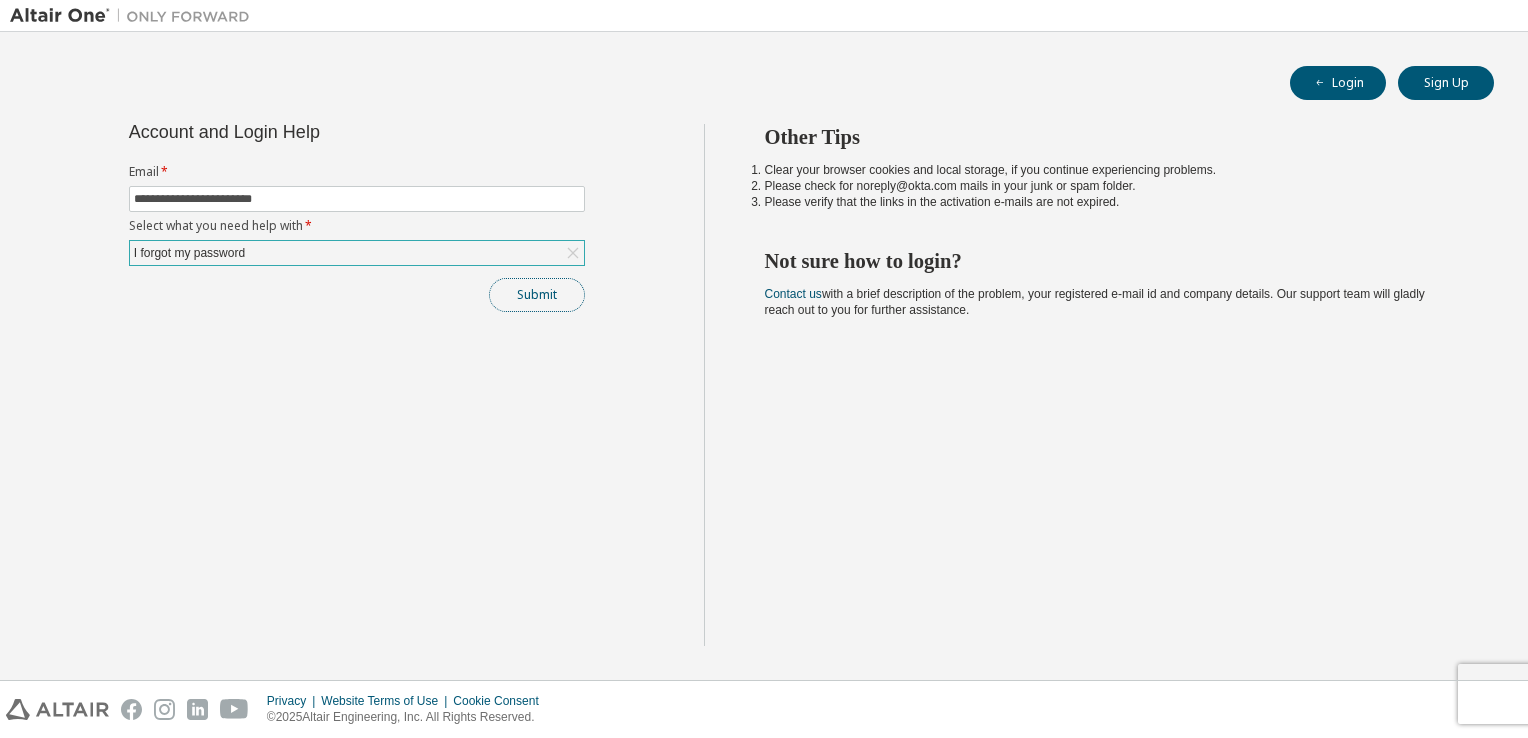 click on "Submit" at bounding box center (537, 295) 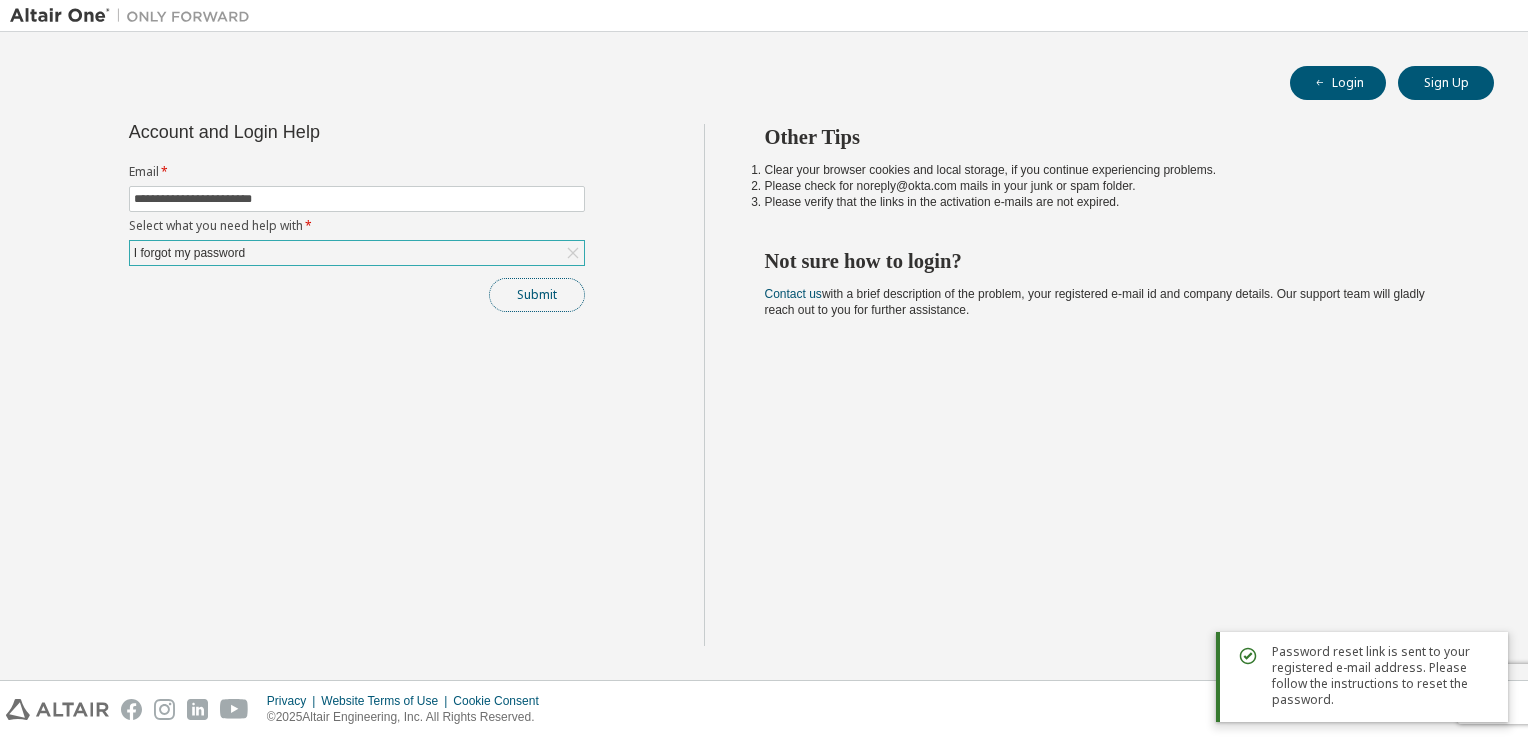 click on "Submit" at bounding box center [537, 295] 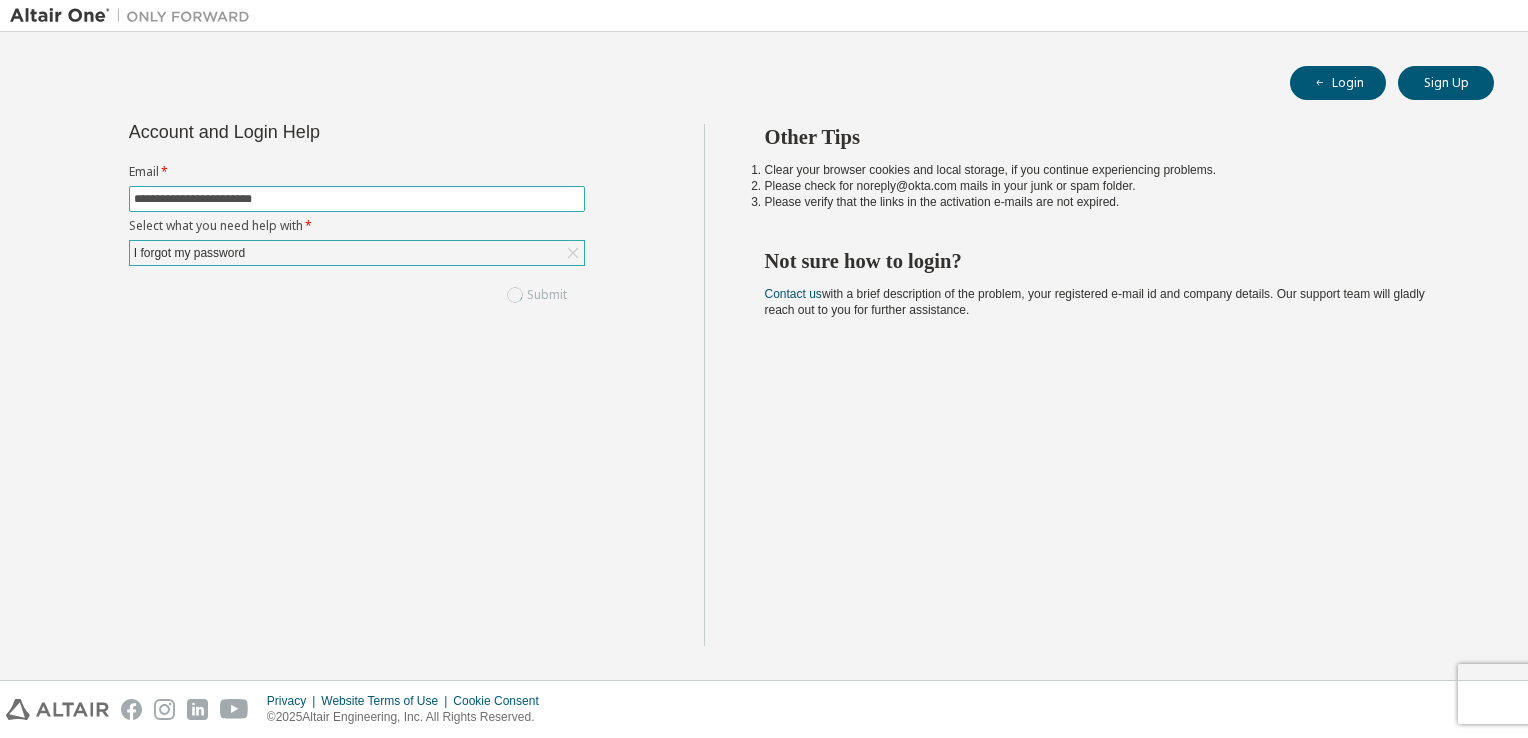 click on "**********" at bounding box center (357, 199) 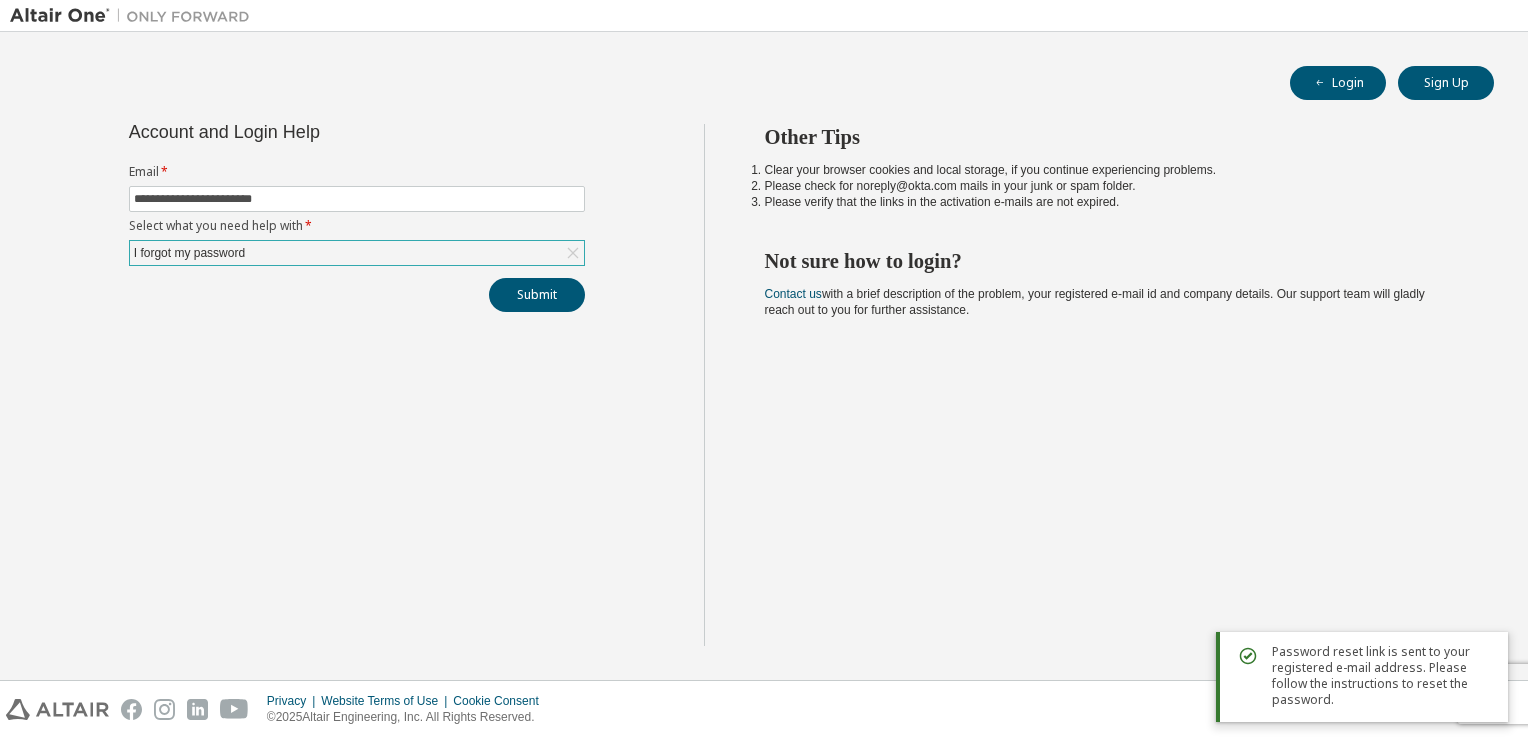click on "**********" at bounding box center (357, 385) 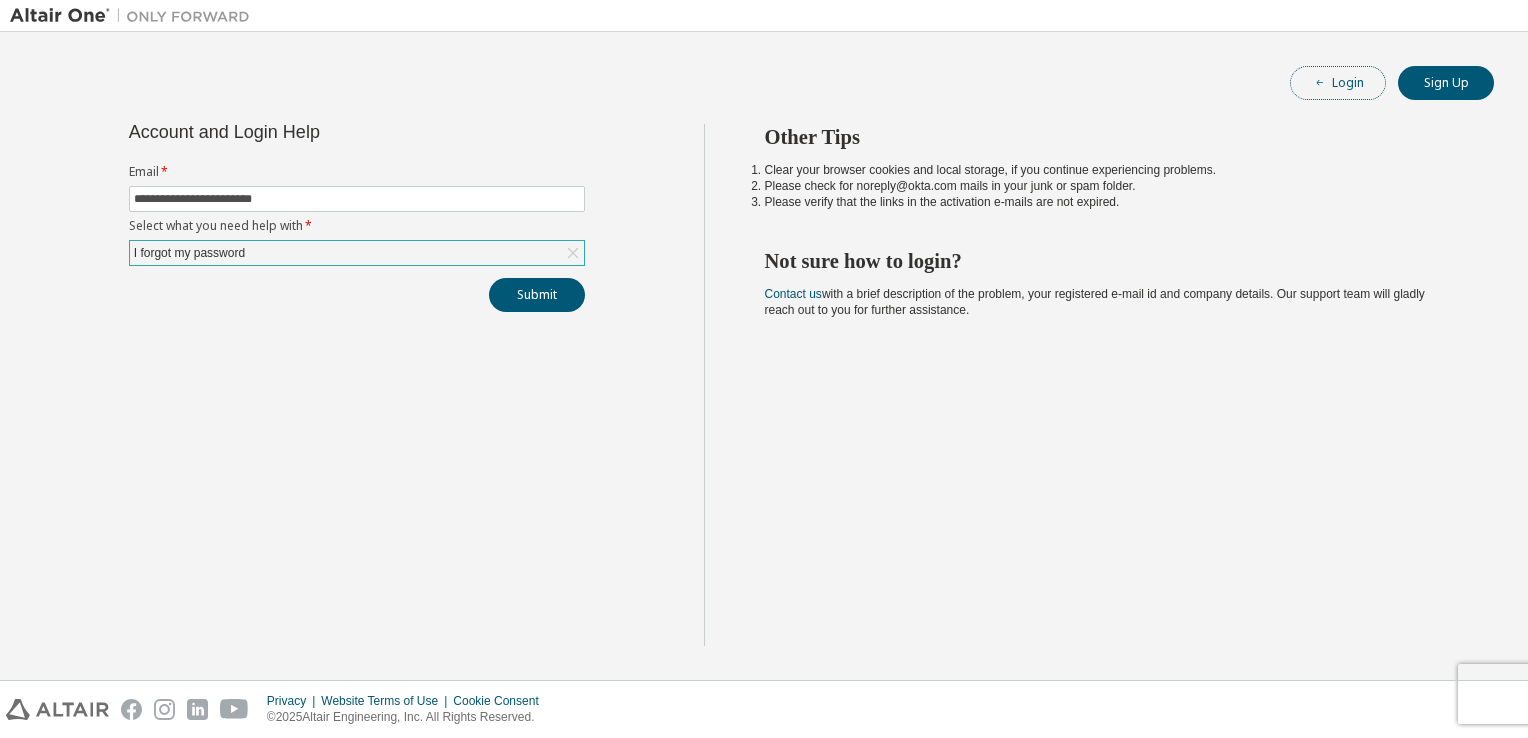 click on "Login" at bounding box center (1338, 83) 